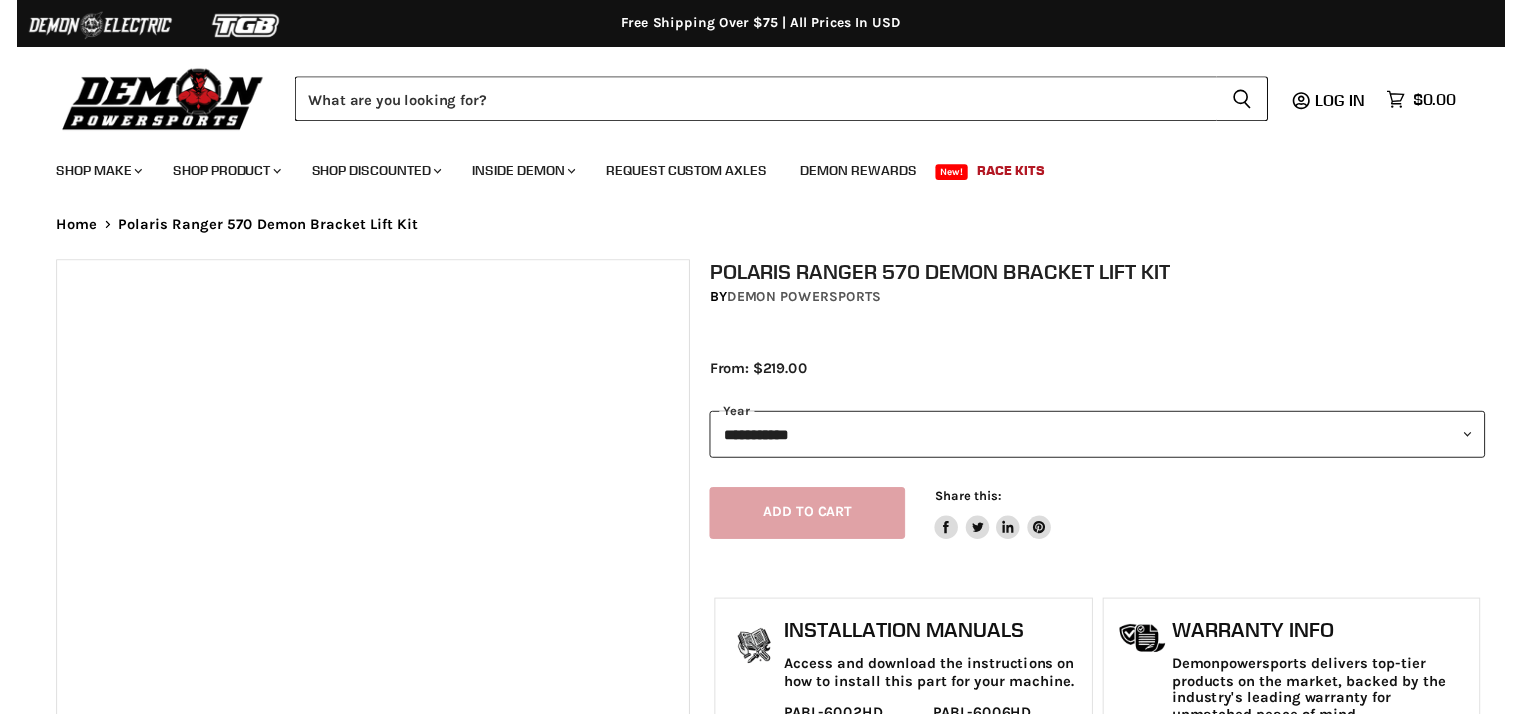 scroll, scrollTop: 0, scrollLeft: 0, axis: both 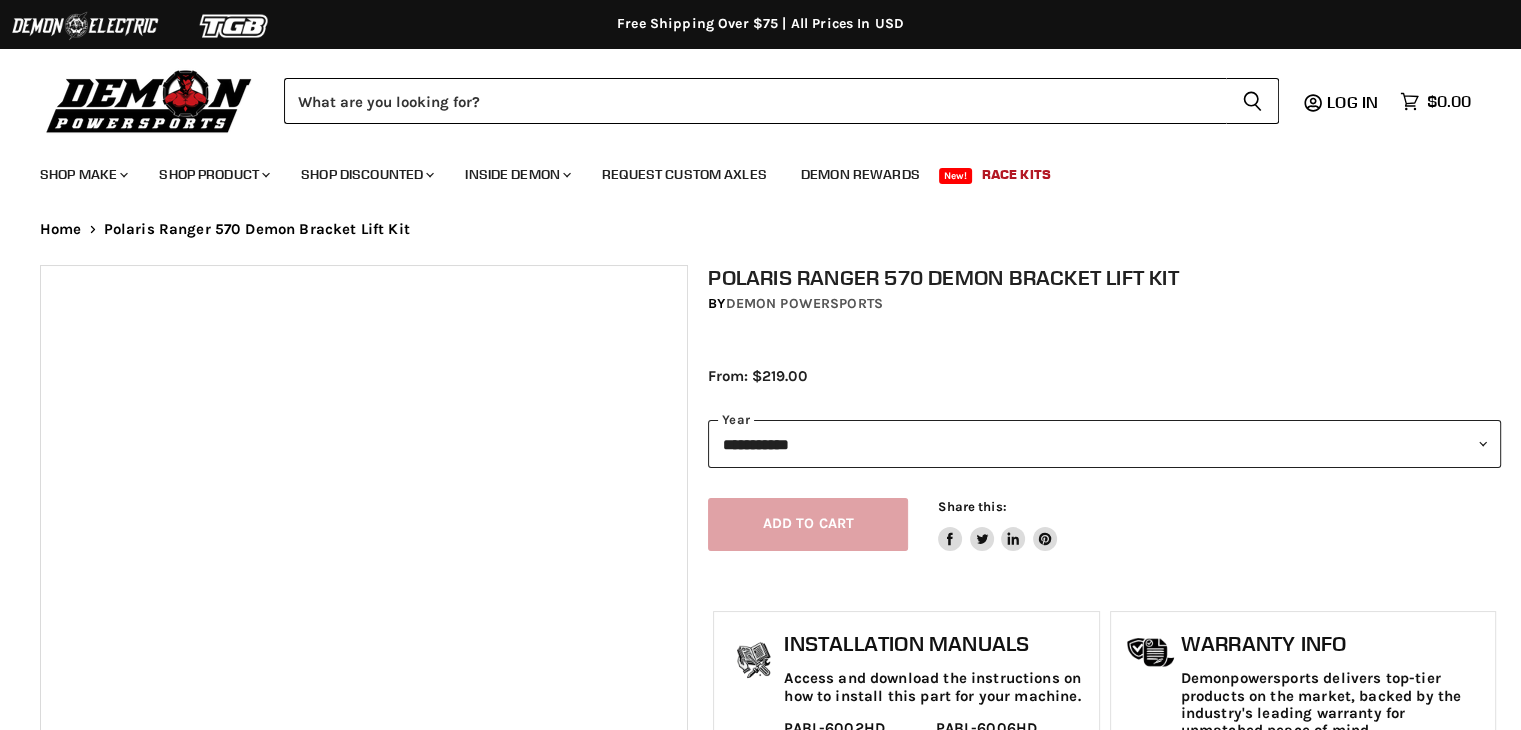 select on "******" 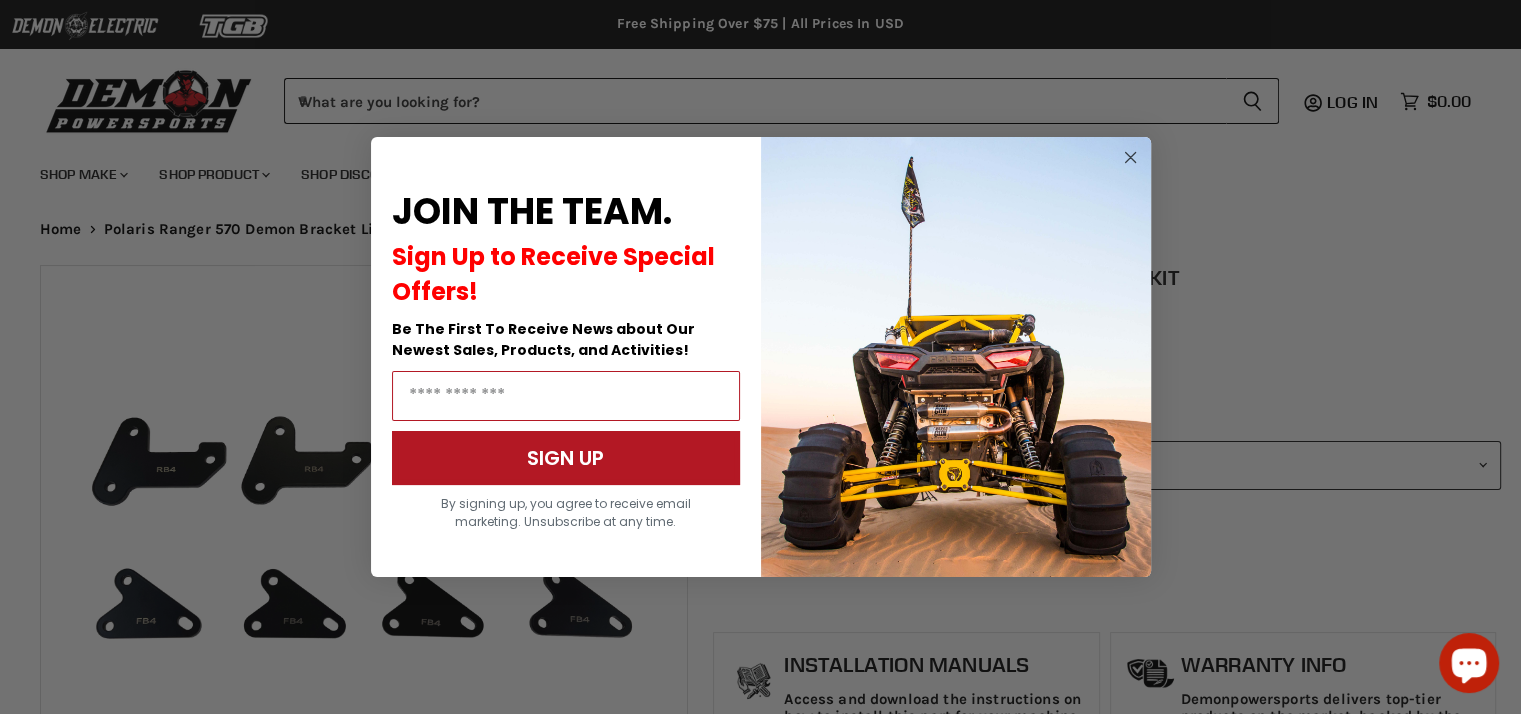 scroll, scrollTop: 0, scrollLeft: 0, axis: both 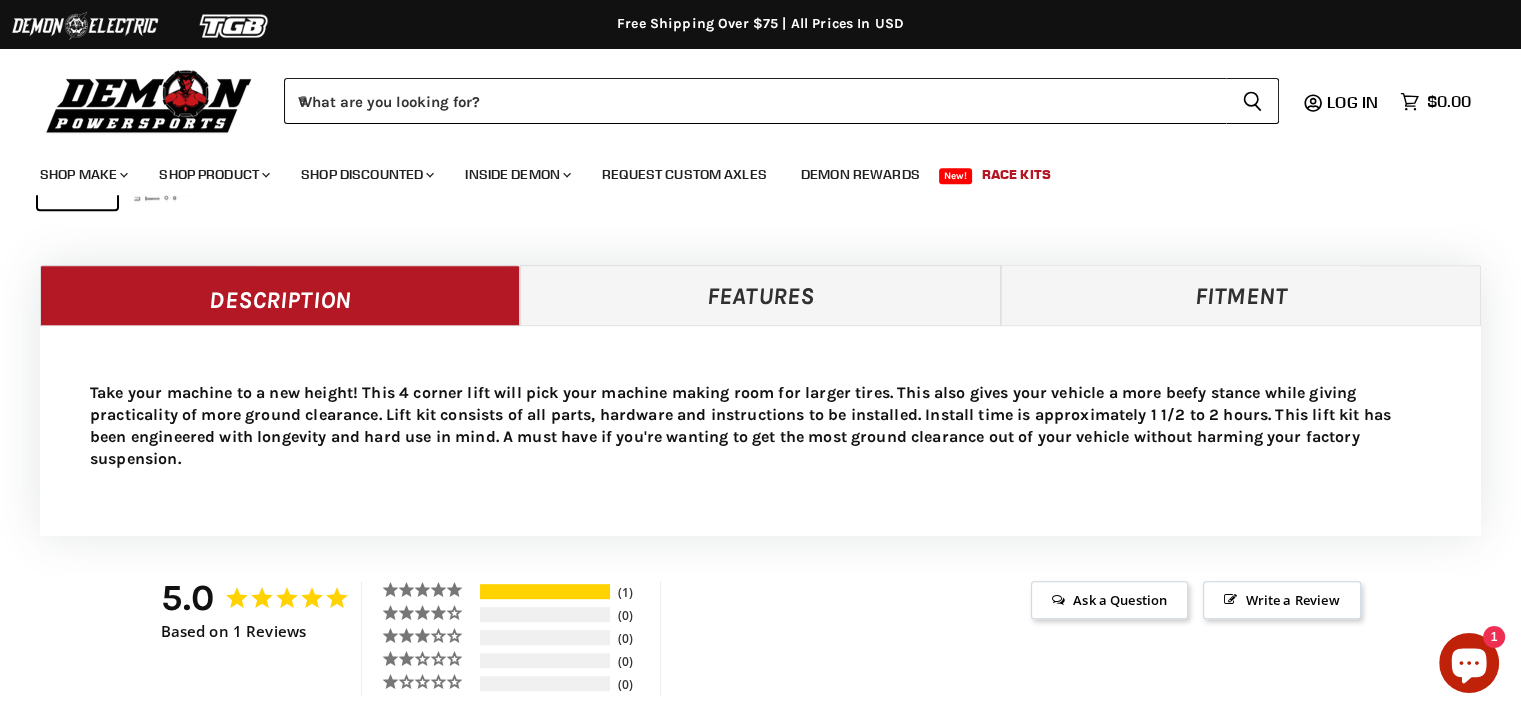 click on "Fitment" at bounding box center [1241, 295] 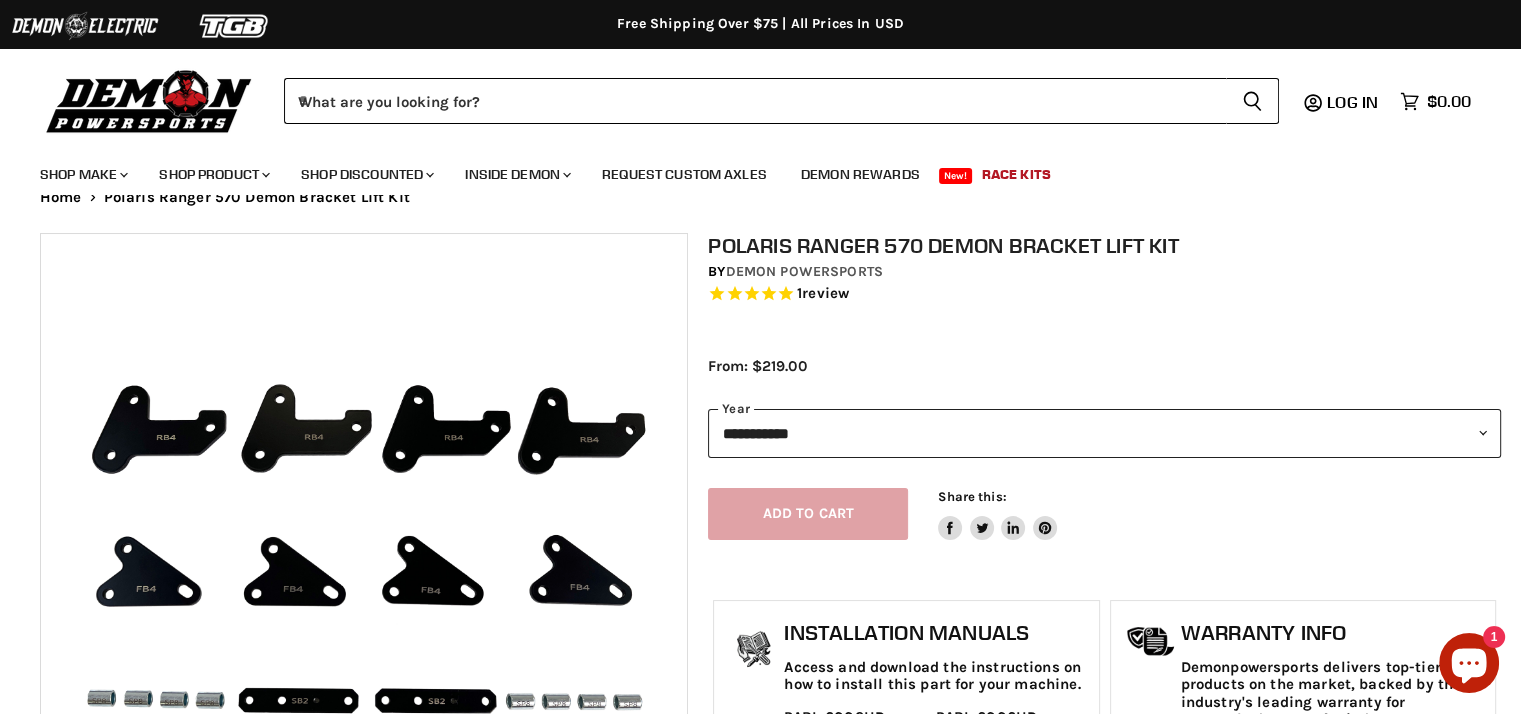 scroll, scrollTop: 0, scrollLeft: 0, axis: both 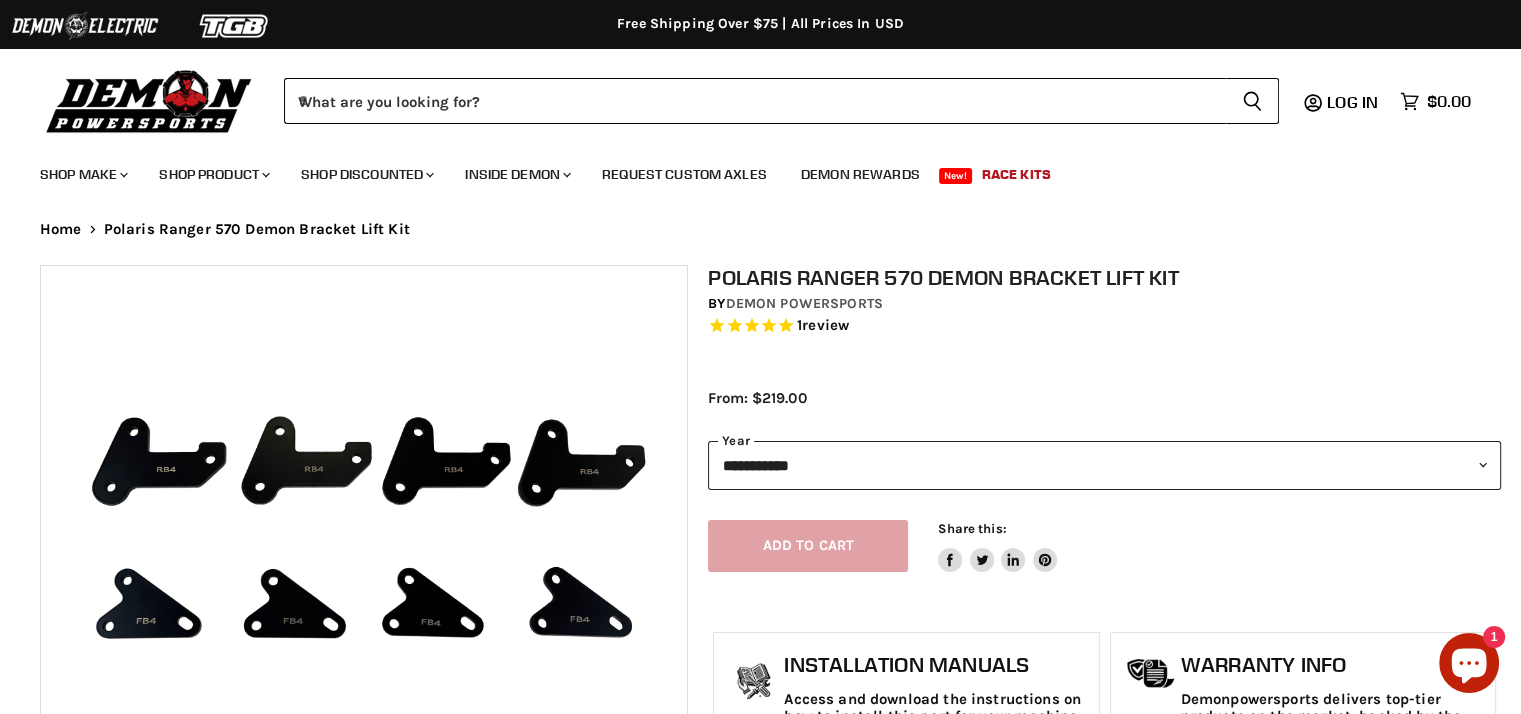 click on "**********" at bounding box center (1104, 465) 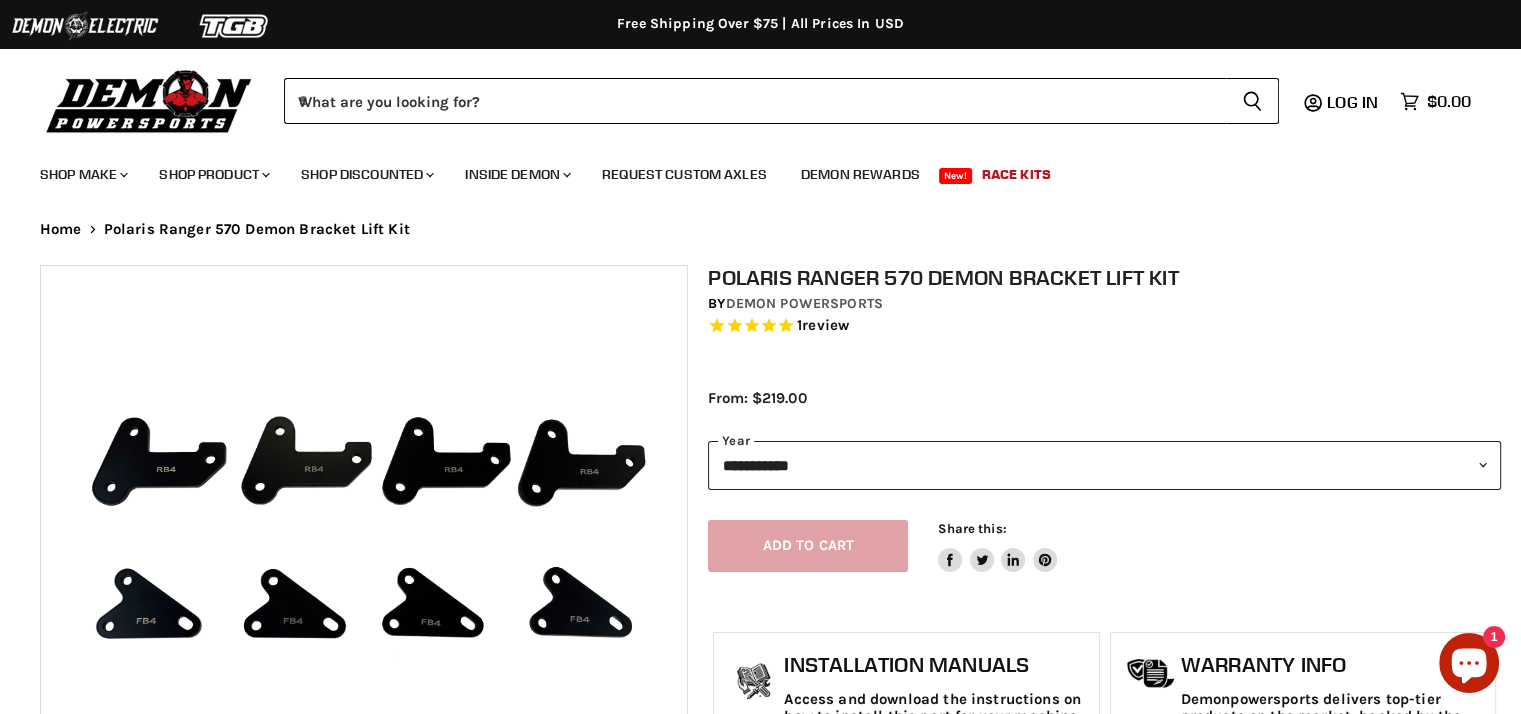 click at bounding box center [149, 100] 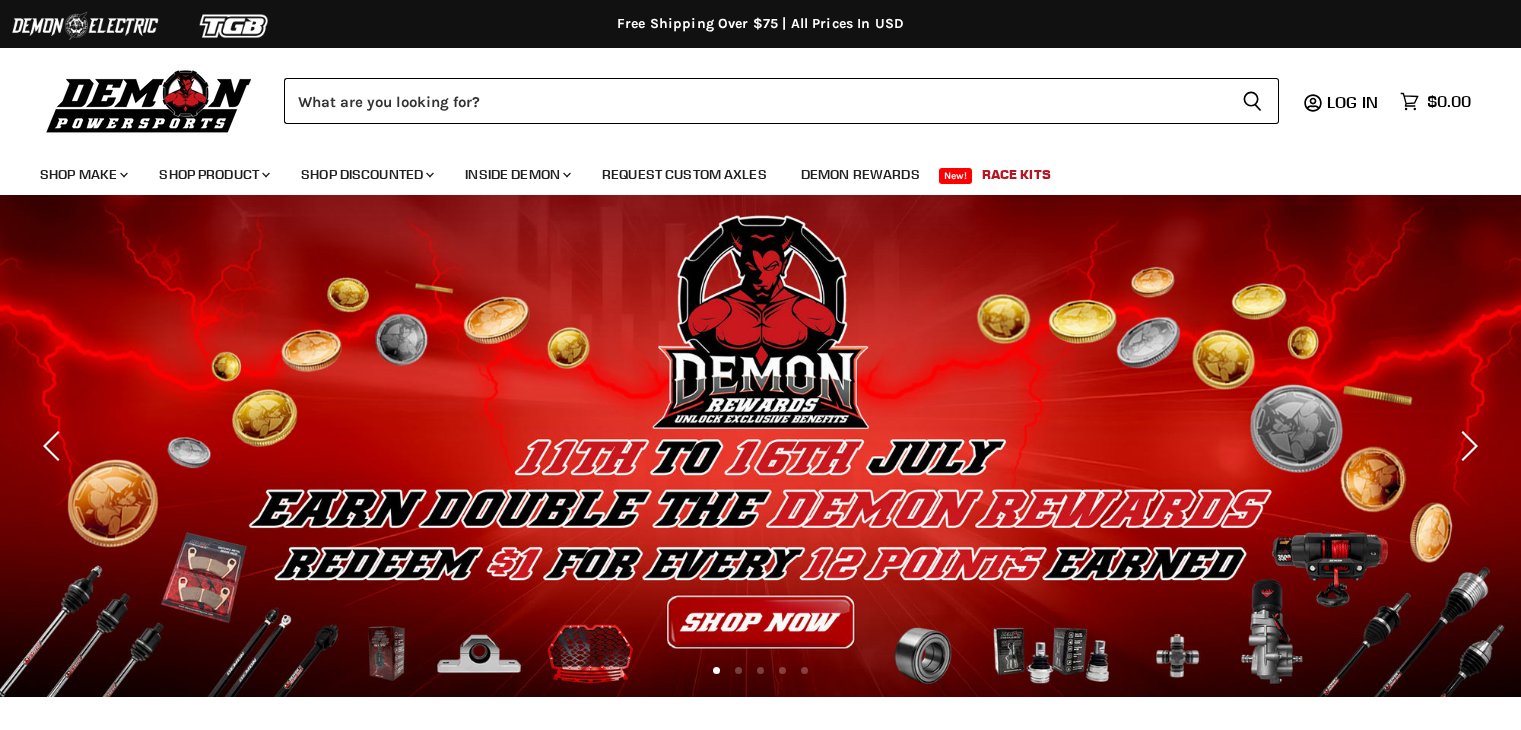 scroll, scrollTop: 0, scrollLeft: 0, axis: both 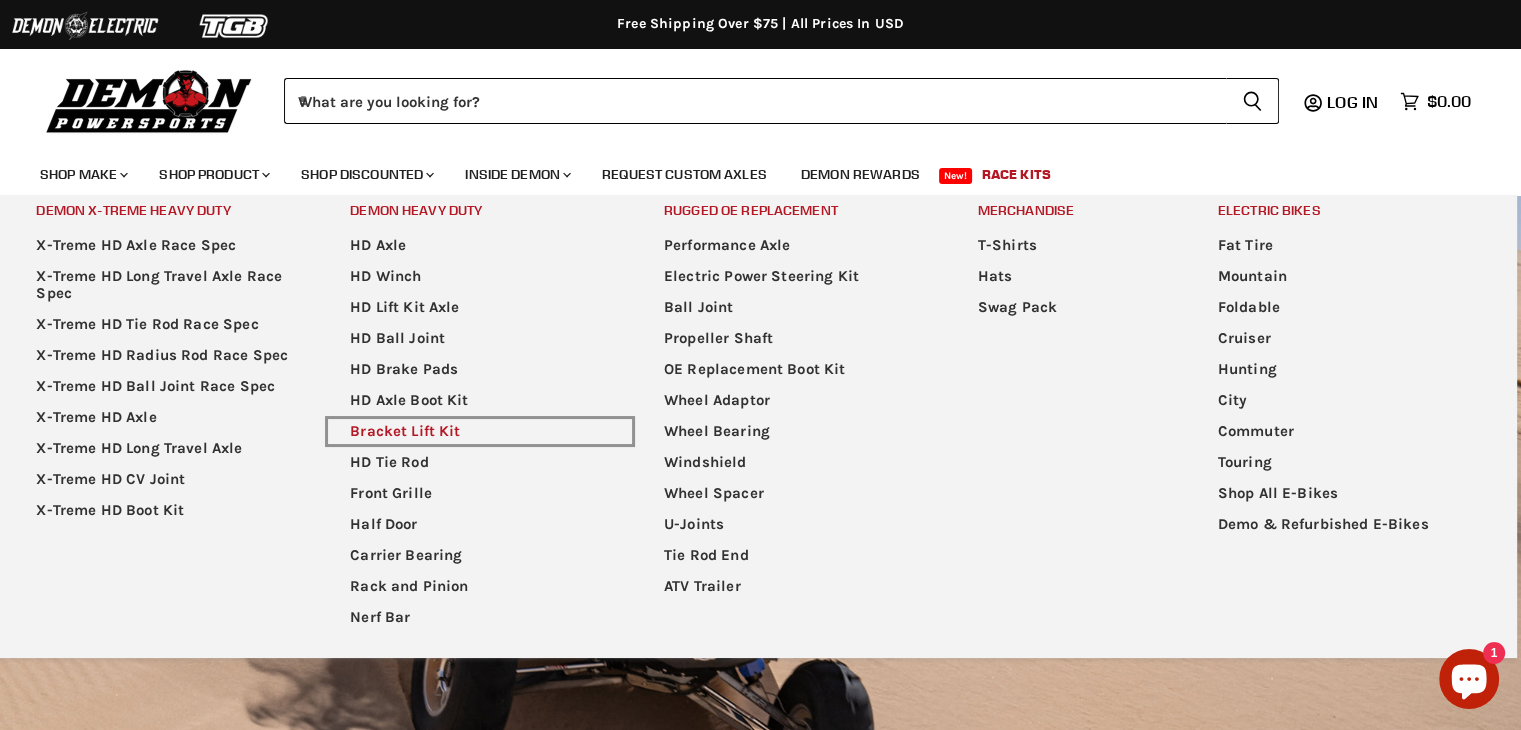 click on "Bracket Lift Kit" at bounding box center [480, 431] 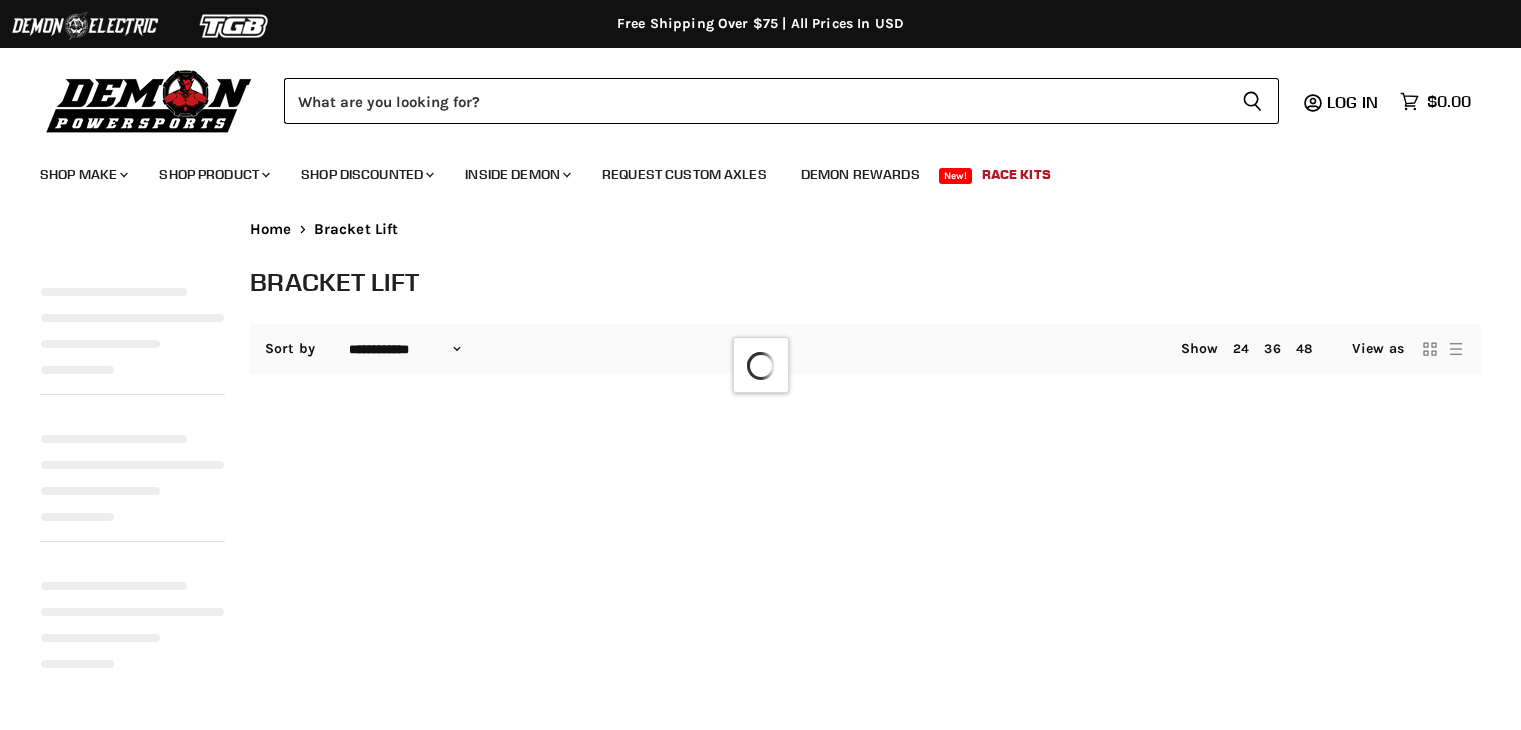 select on "**********" 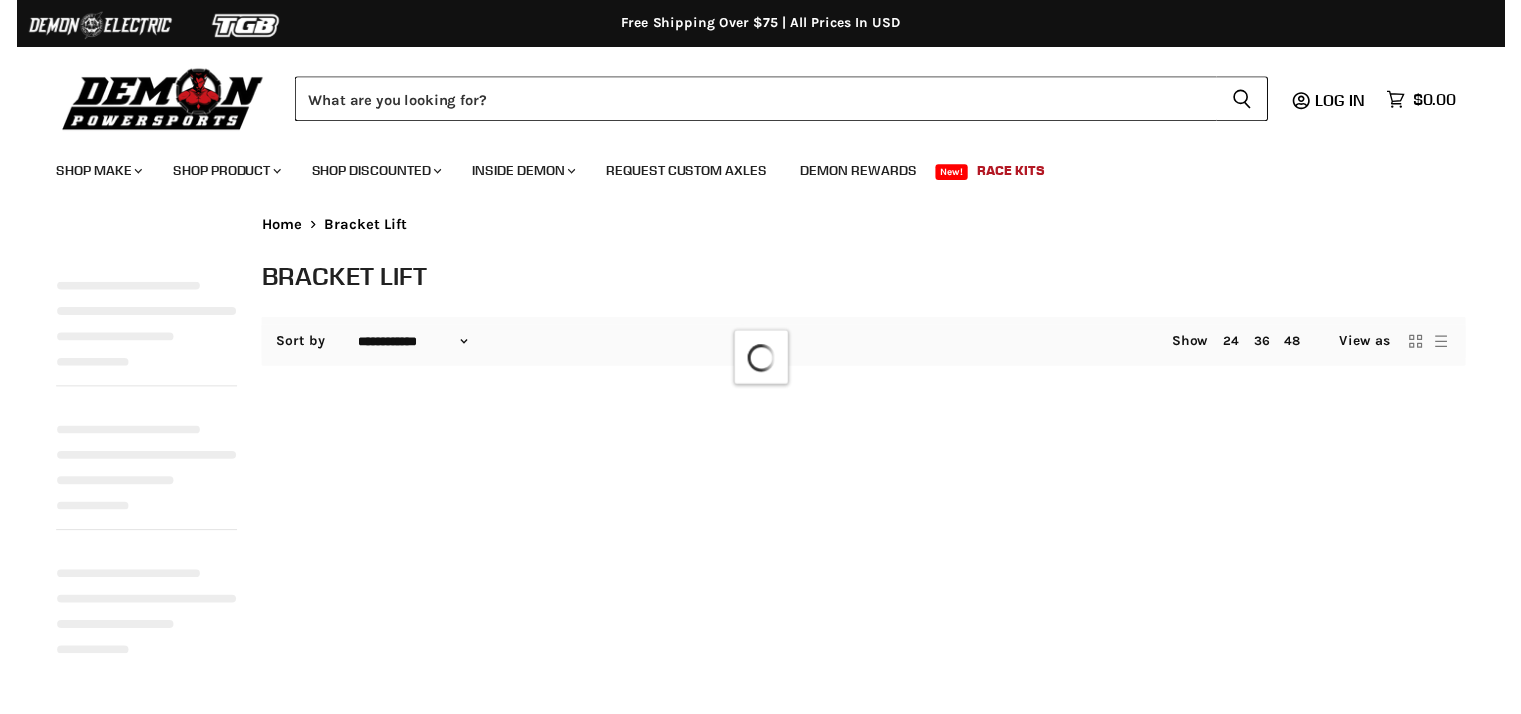 scroll, scrollTop: 0, scrollLeft: 0, axis: both 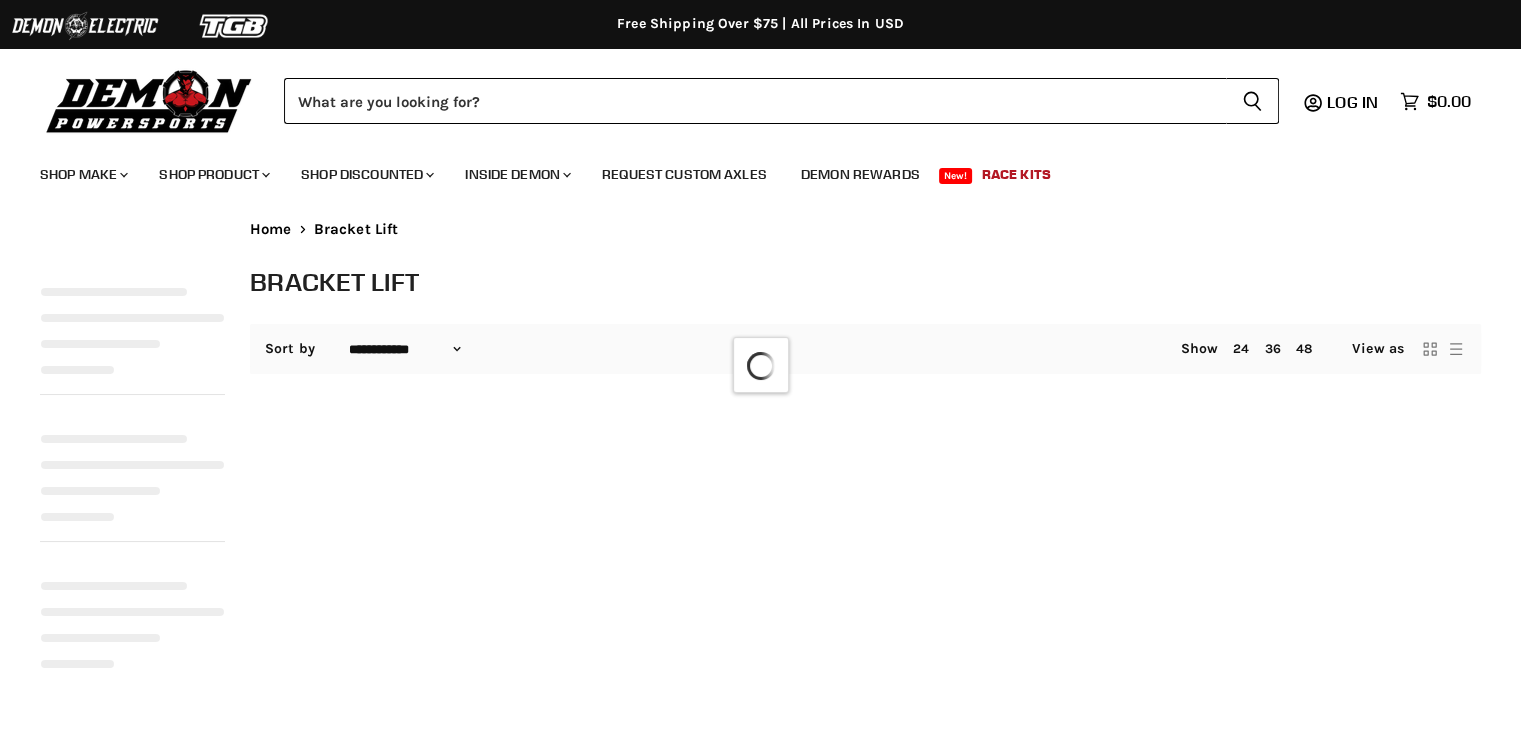 select on "**********" 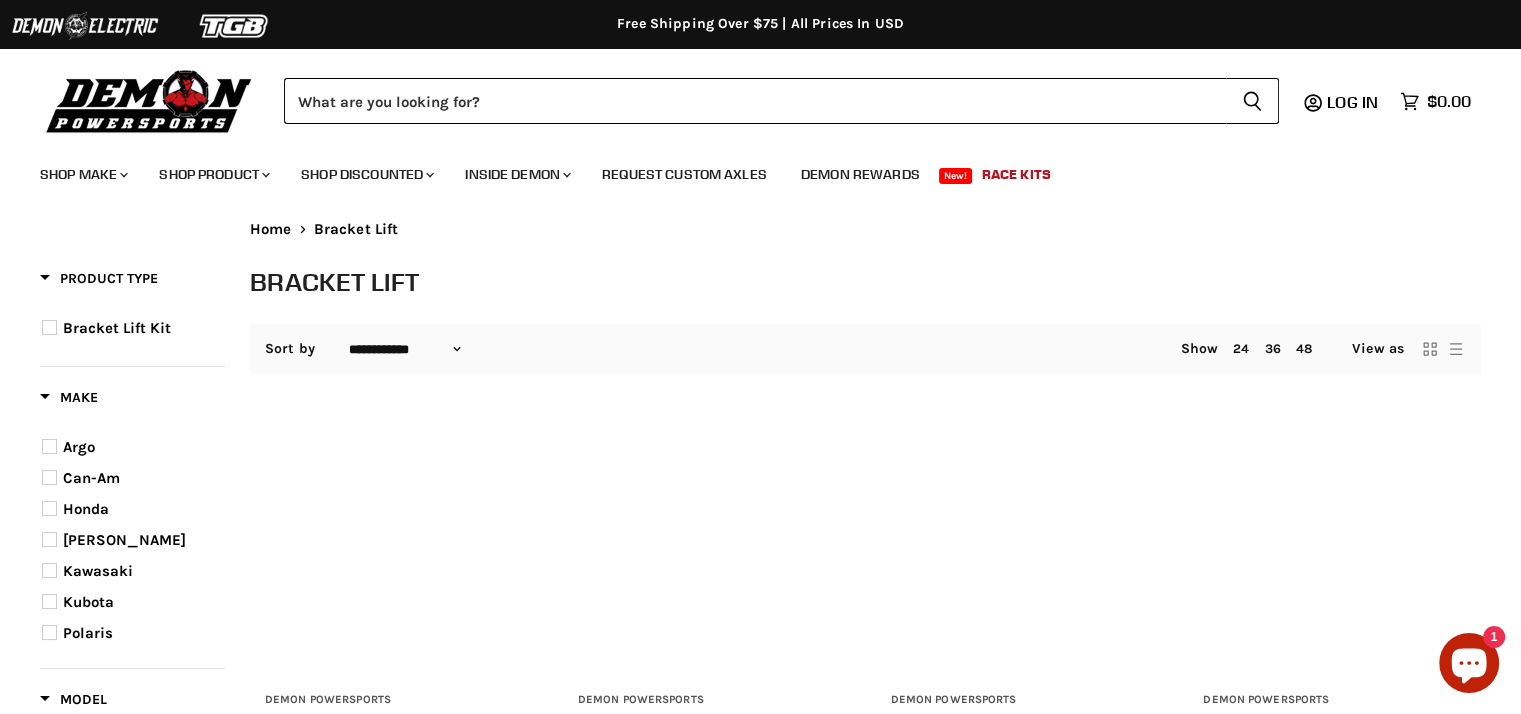 scroll, scrollTop: 0, scrollLeft: 0, axis: both 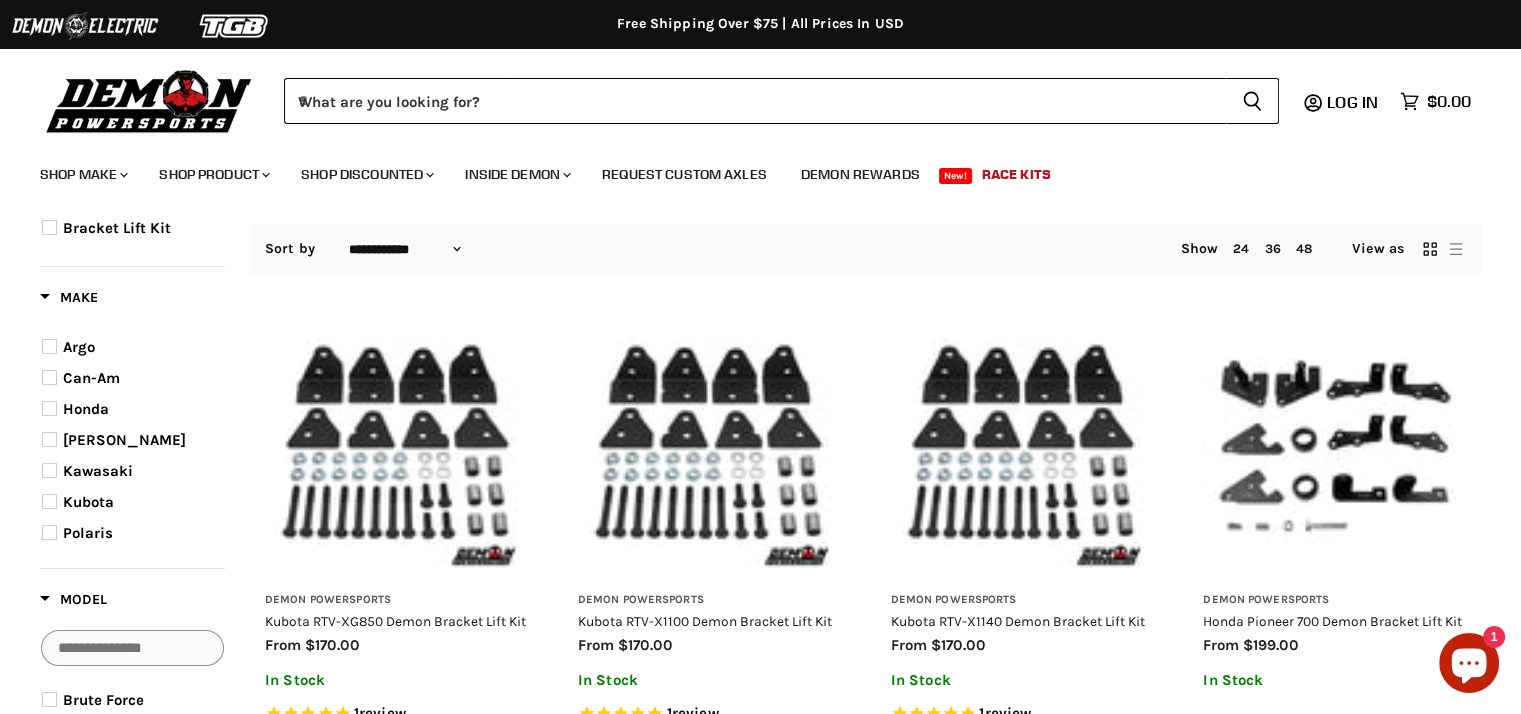 click at bounding box center [49, 532] 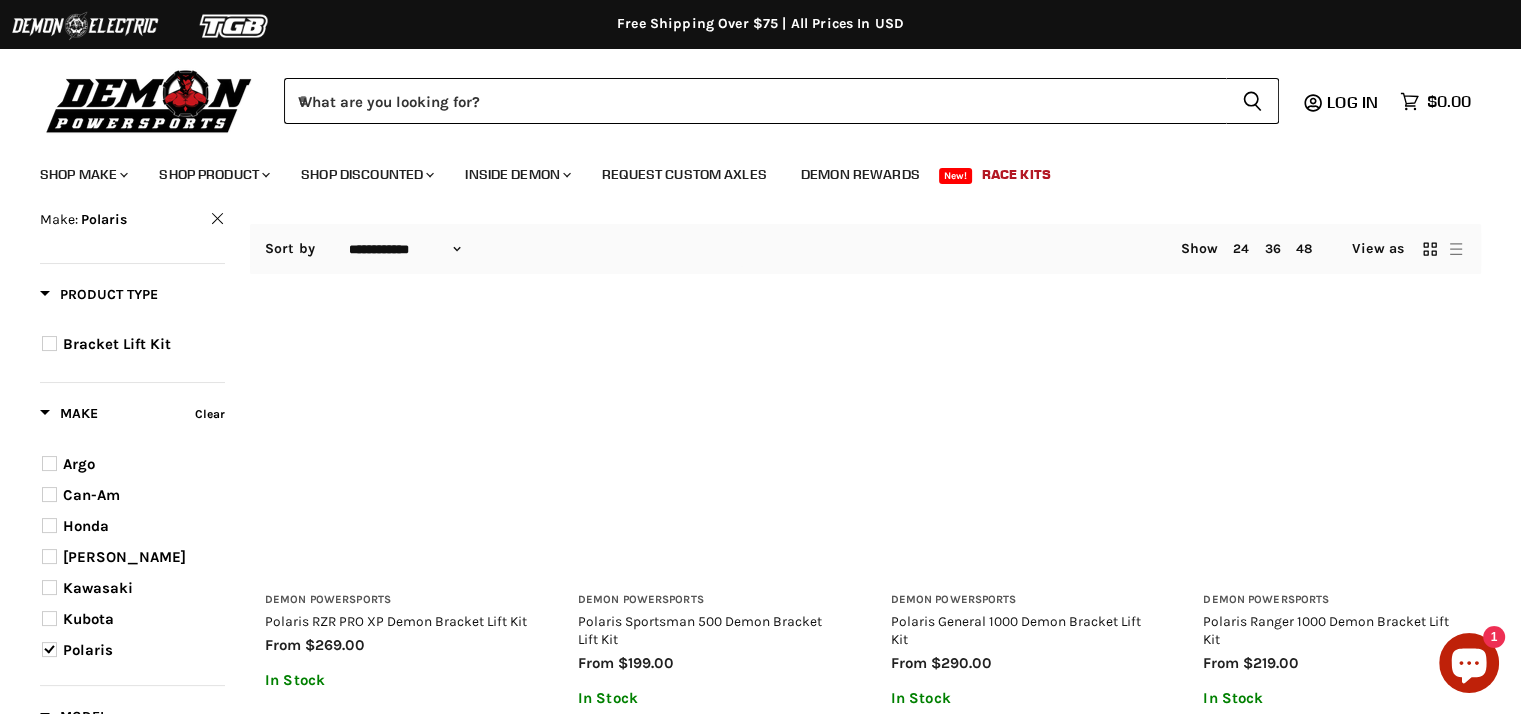 scroll, scrollTop: 215, scrollLeft: 0, axis: vertical 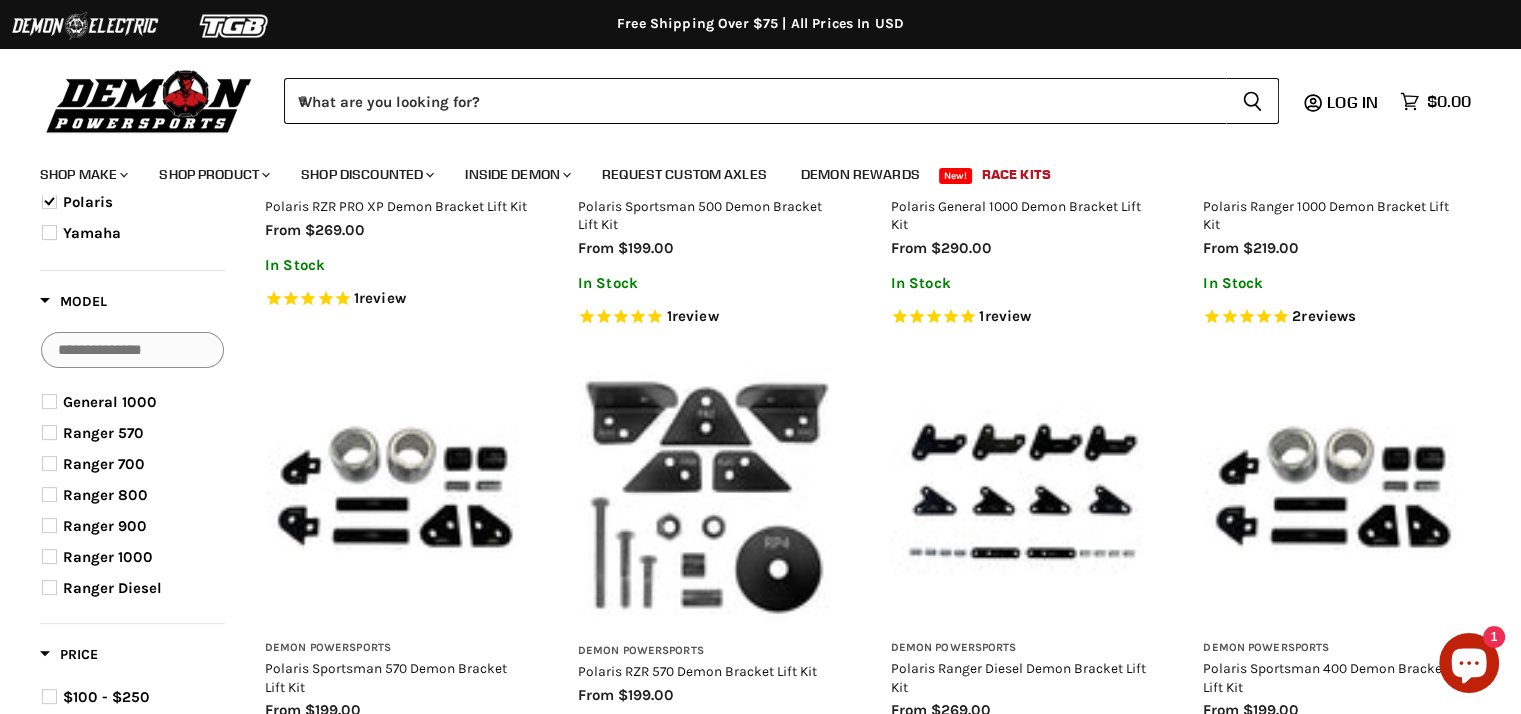 click at bounding box center (49, 432) 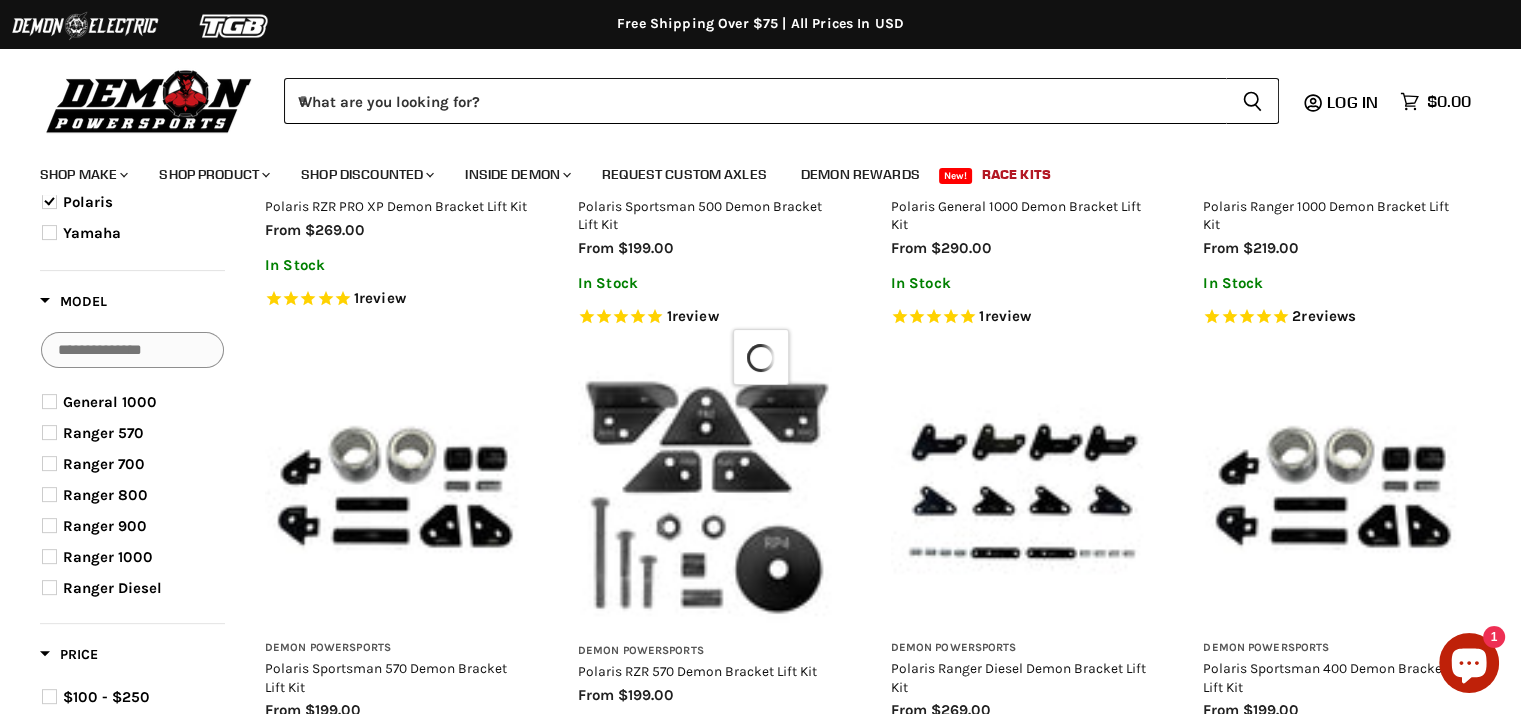 scroll, scrollTop: 366, scrollLeft: 0, axis: vertical 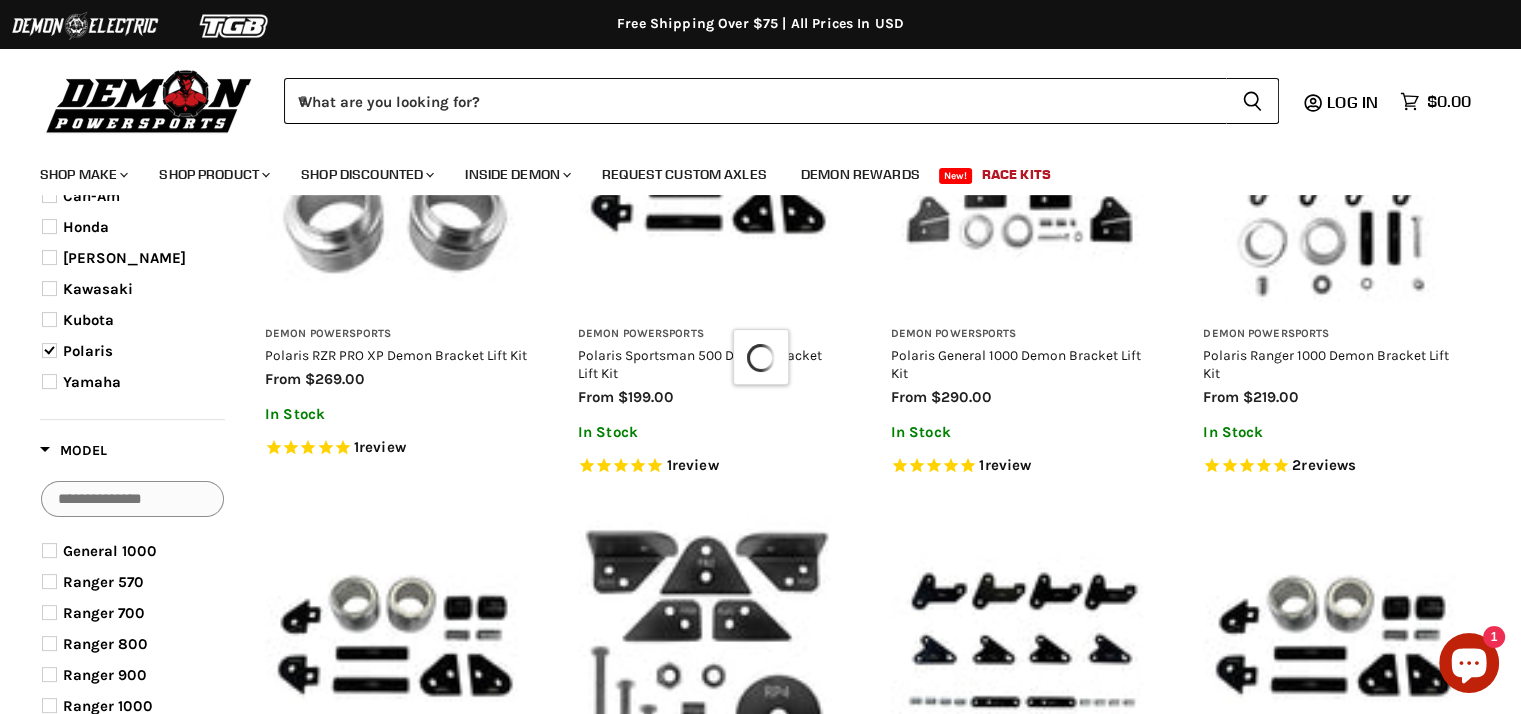 select on "**********" 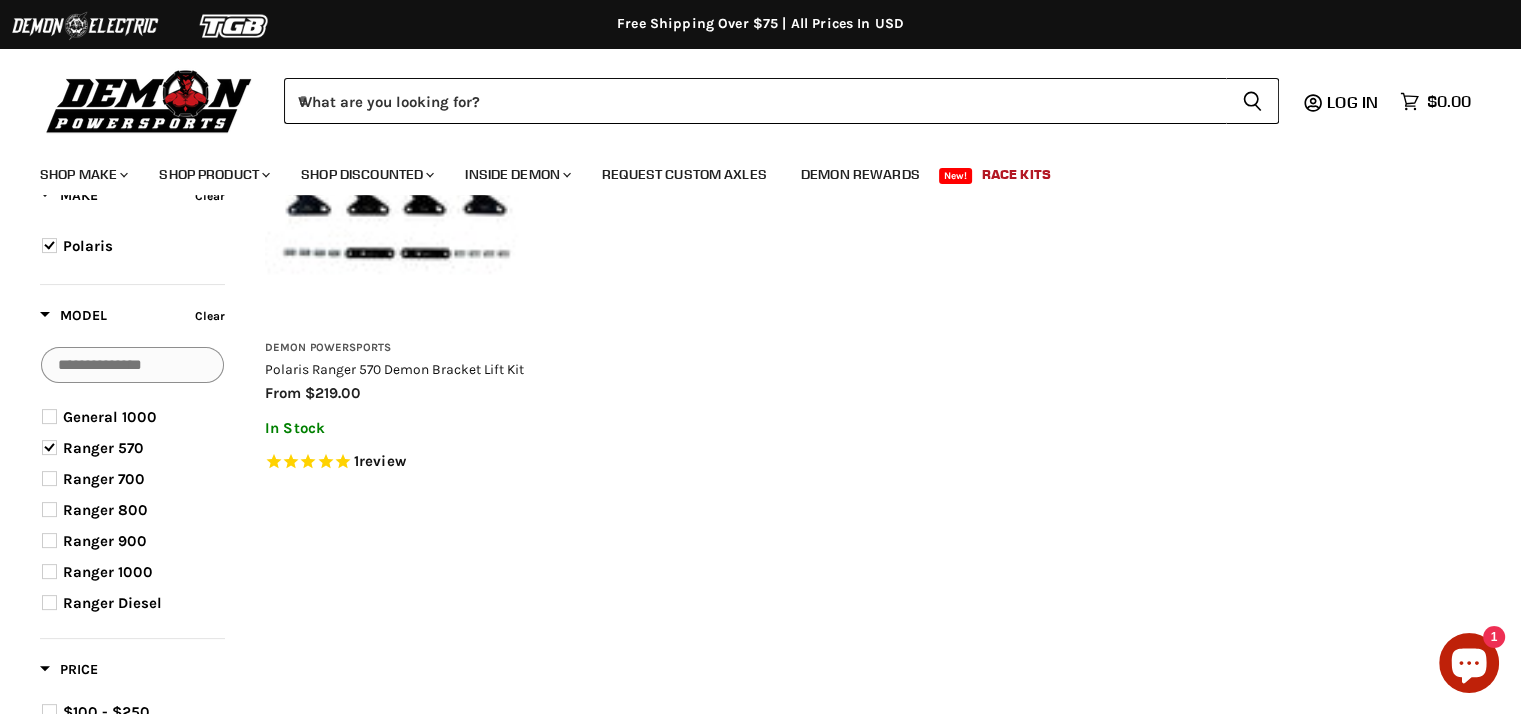scroll, scrollTop: 366, scrollLeft: 0, axis: vertical 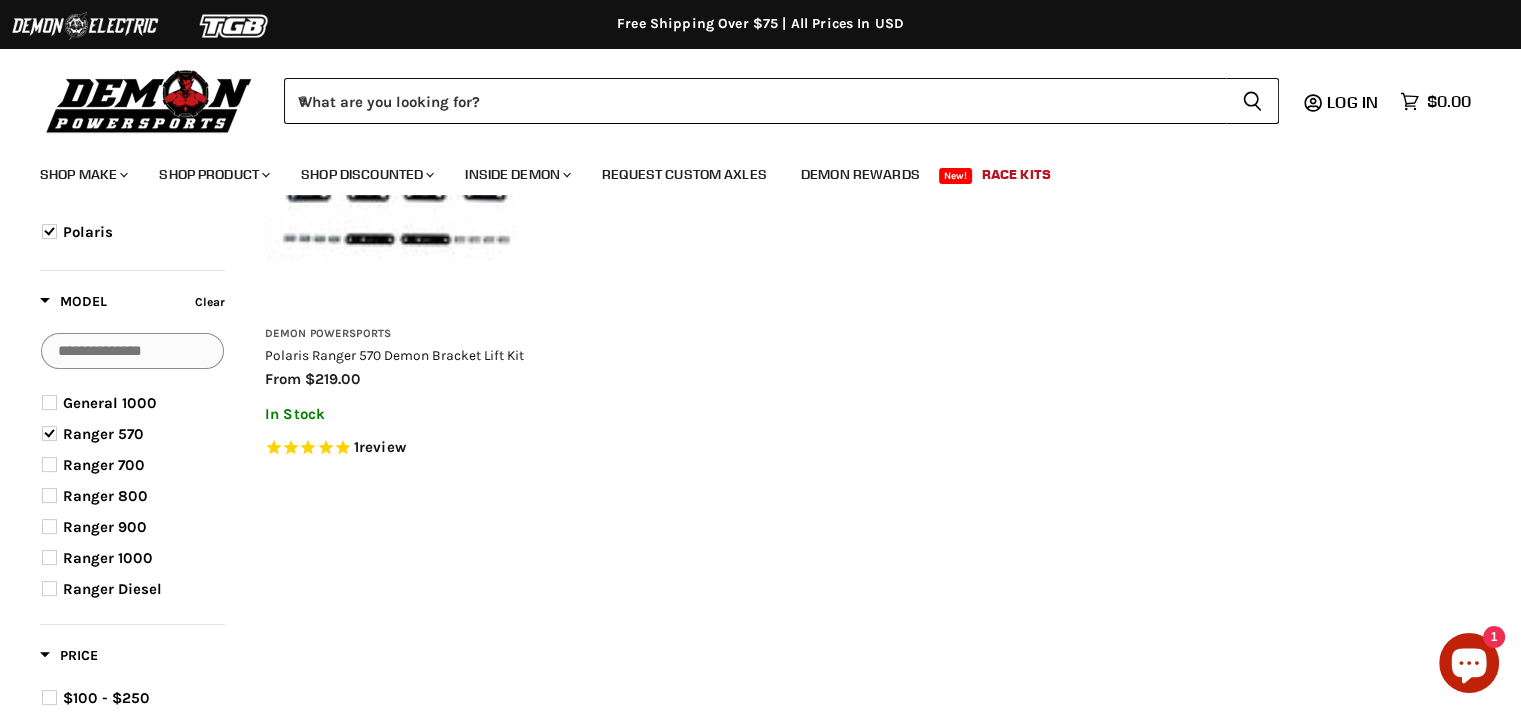 click at bounding box center (49, 433) 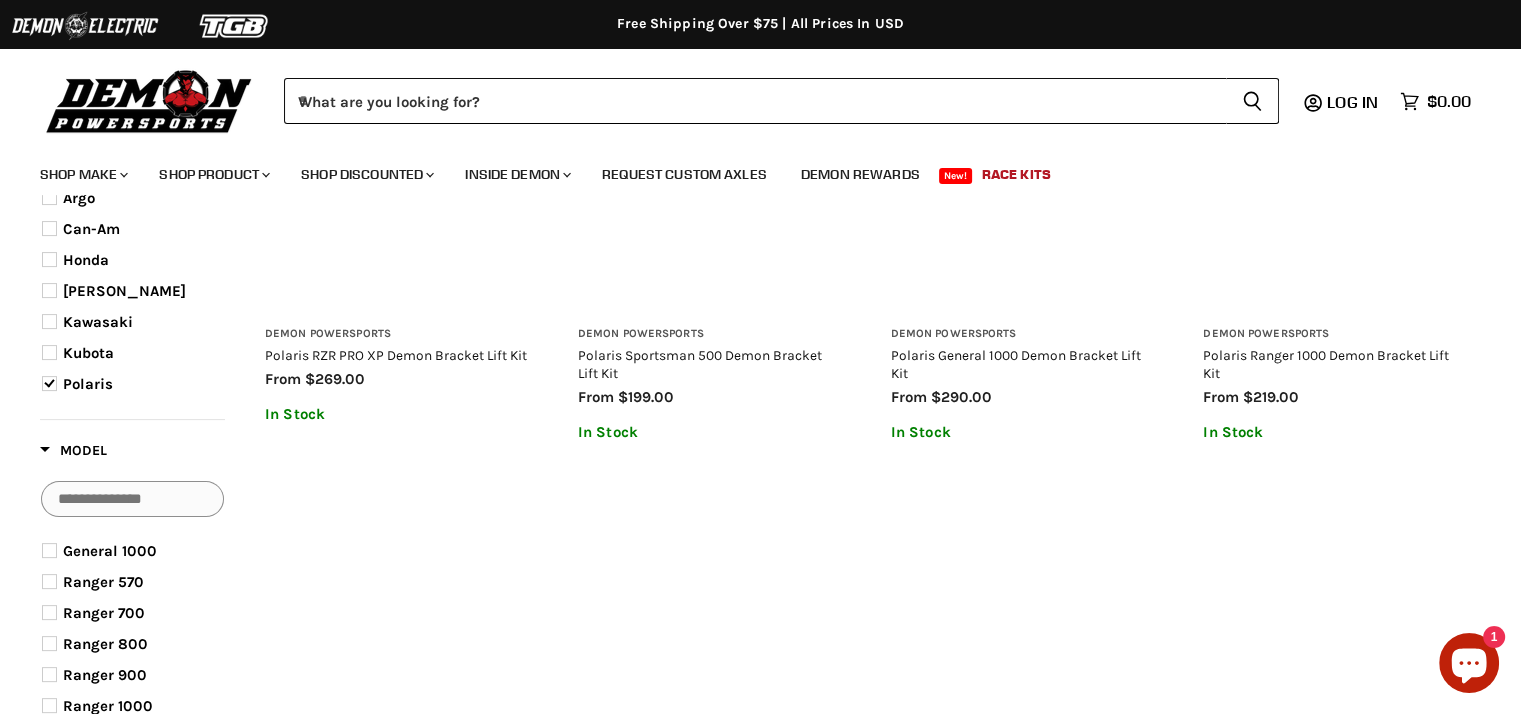 scroll, scrollTop: 33, scrollLeft: 0, axis: vertical 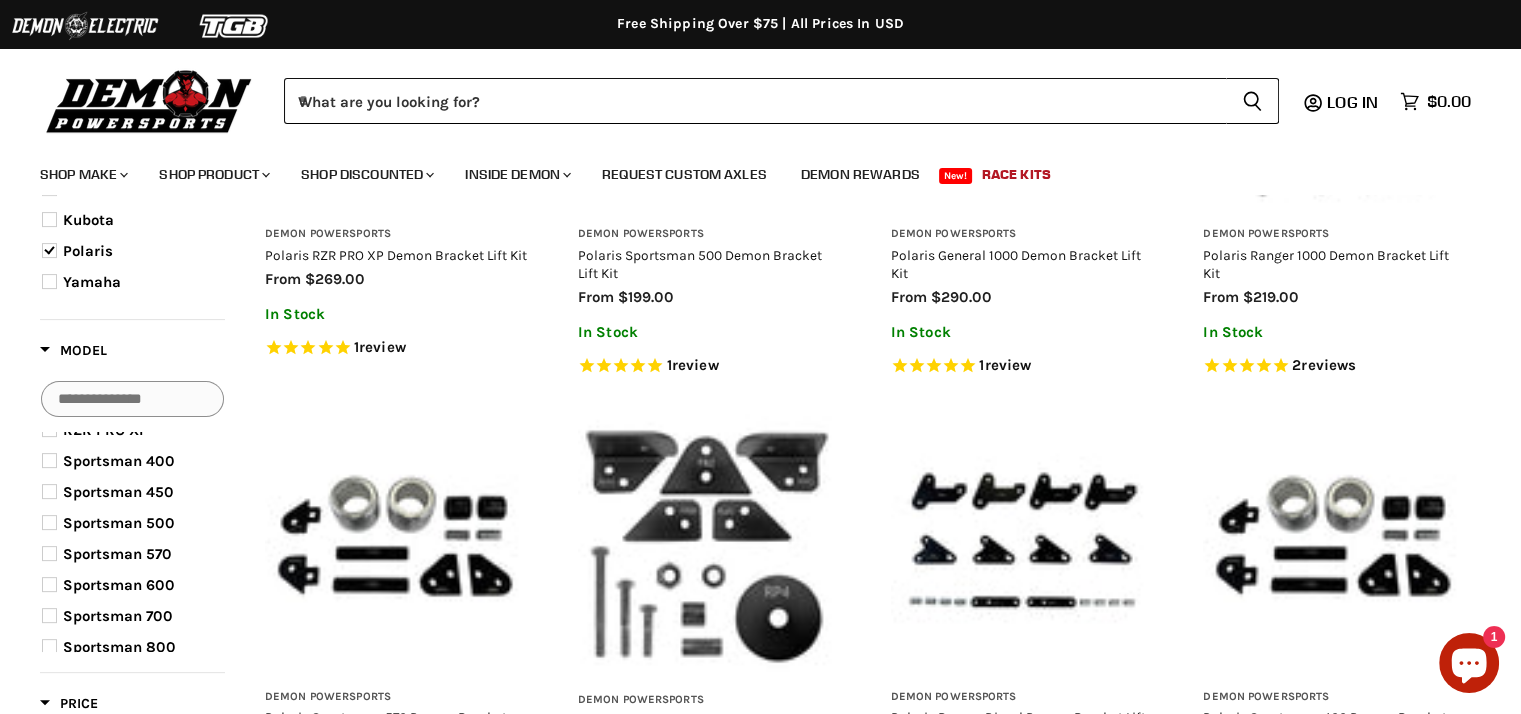 click at bounding box center (49, 553) 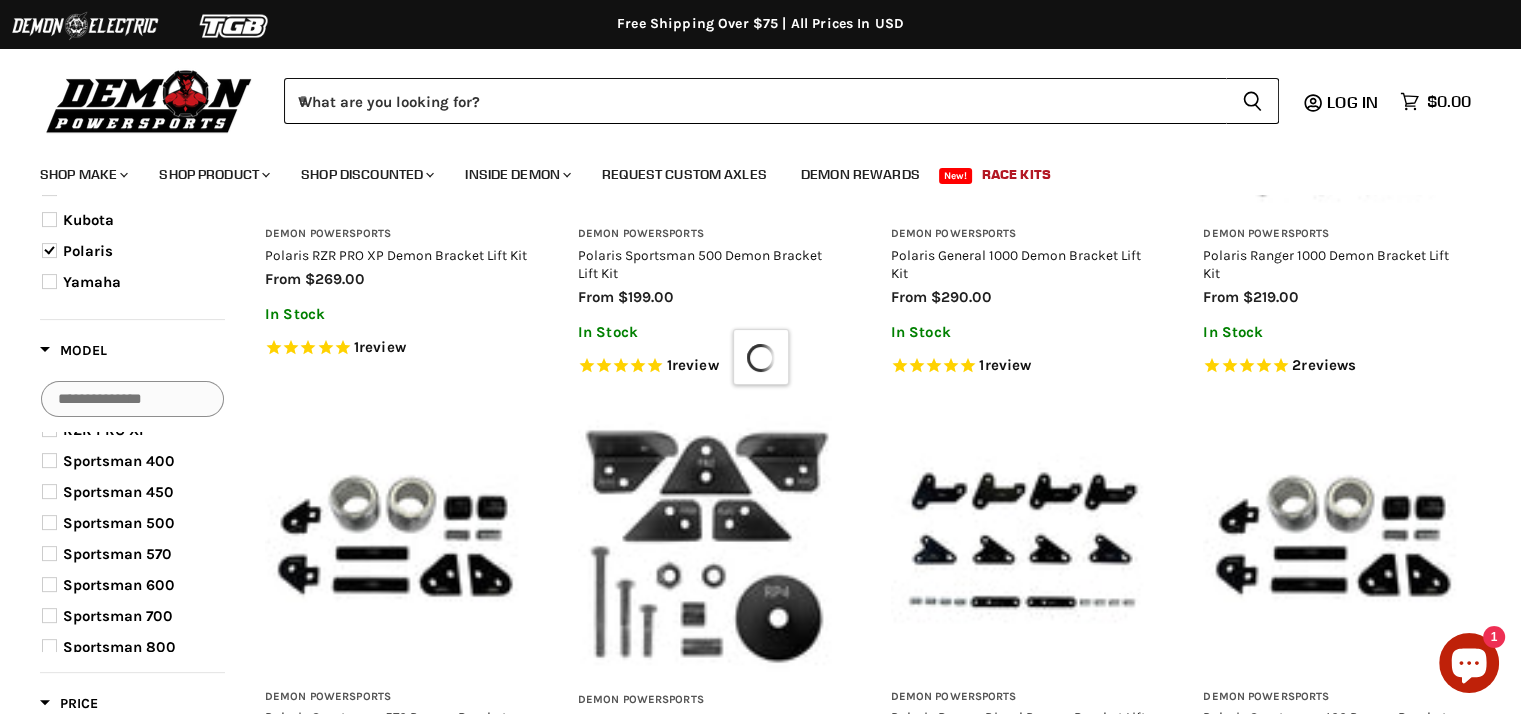 scroll, scrollTop: 317, scrollLeft: 0, axis: vertical 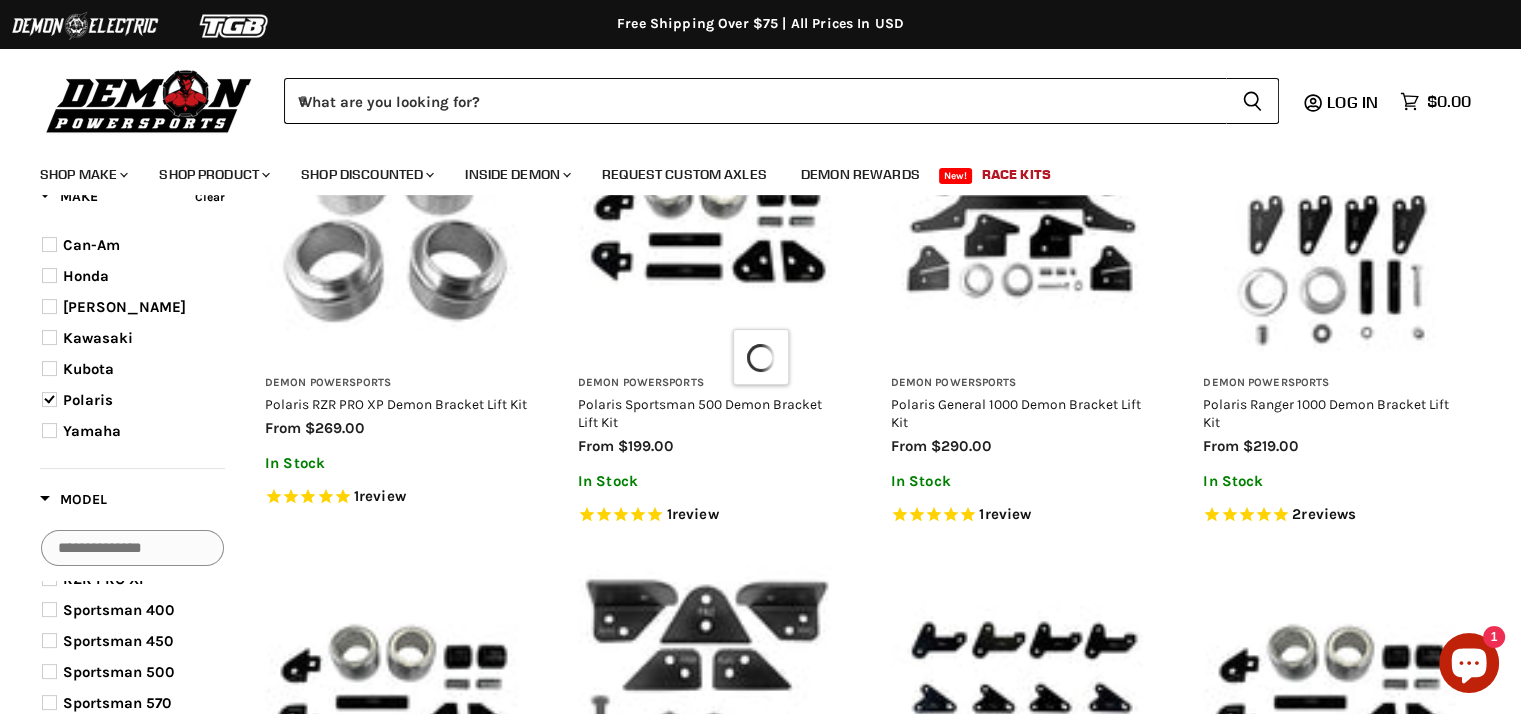 select on "**********" 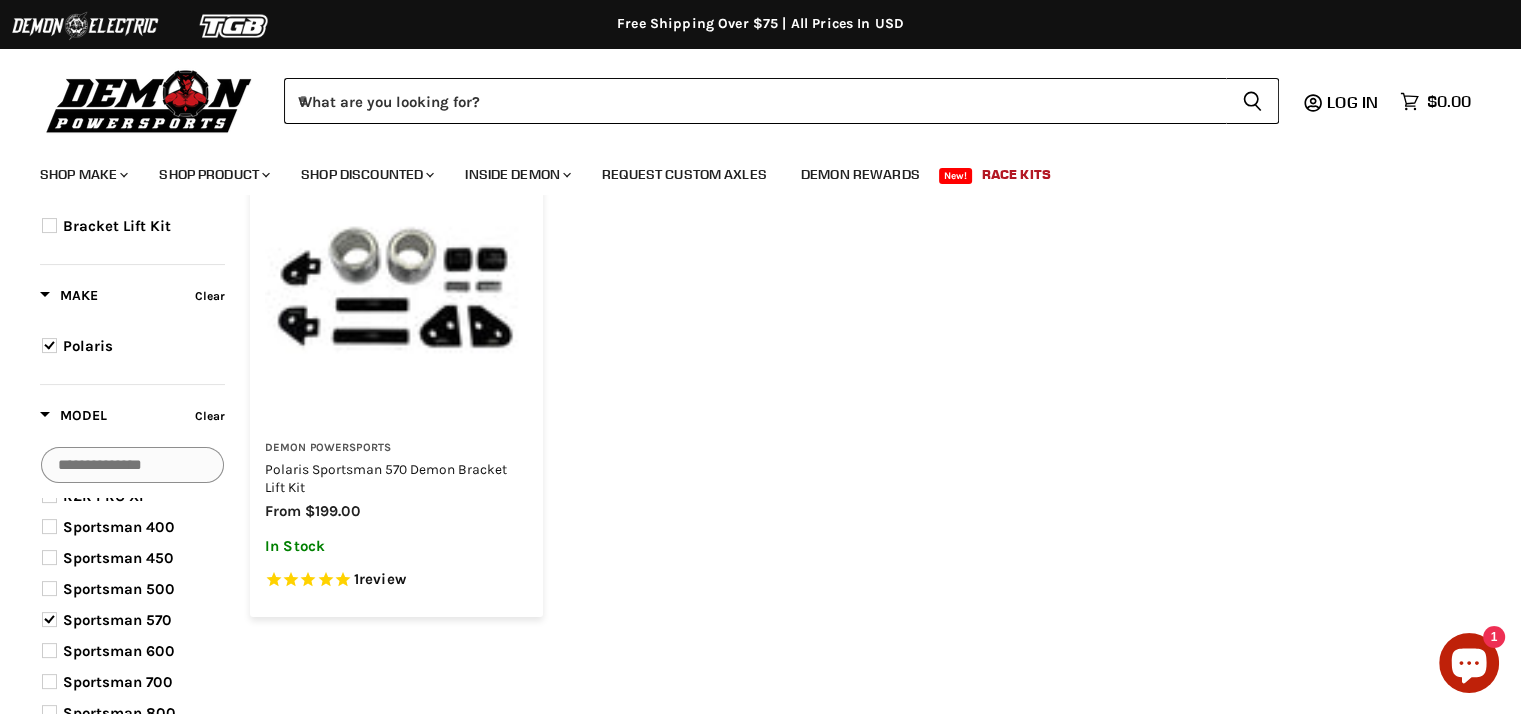 scroll, scrollTop: 217, scrollLeft: 0, axis: vertical 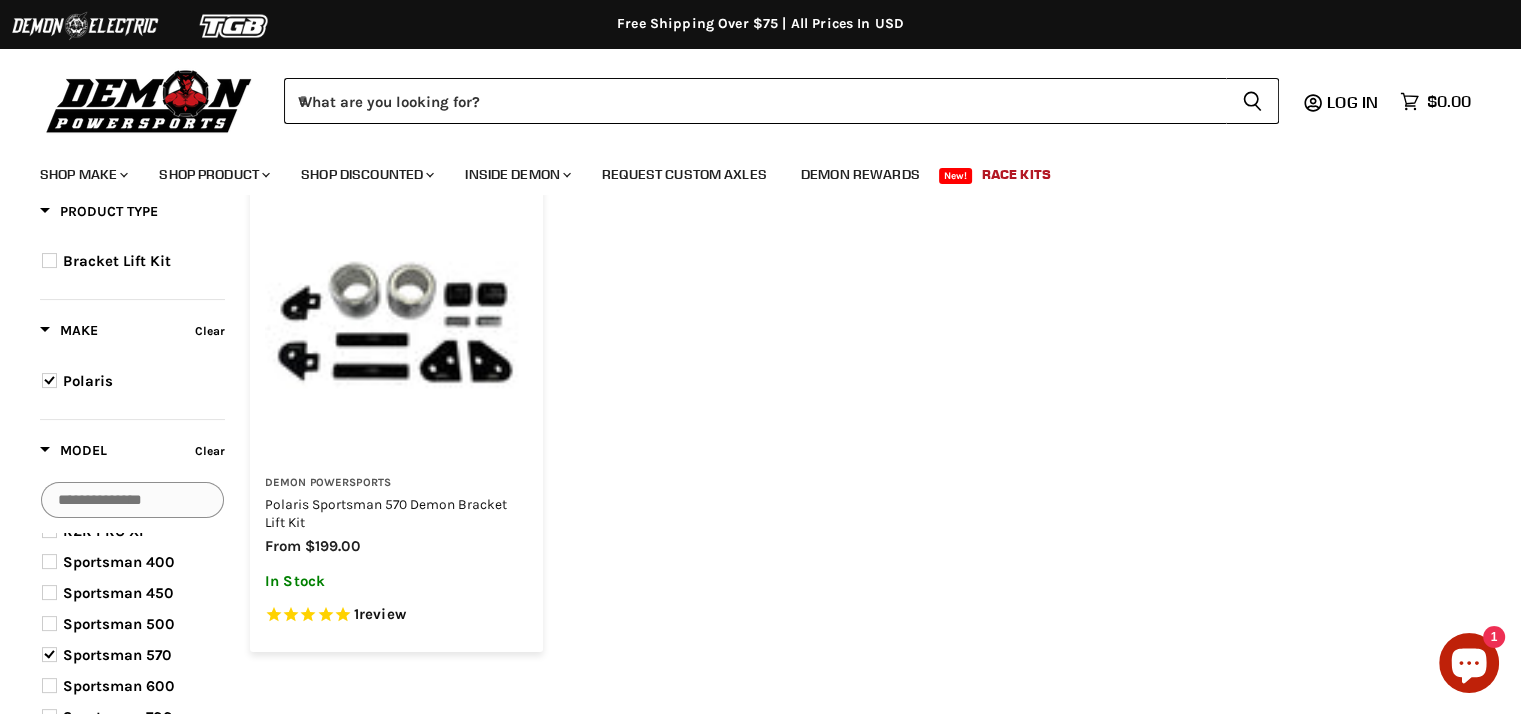 click at bounding box center [396, 330] 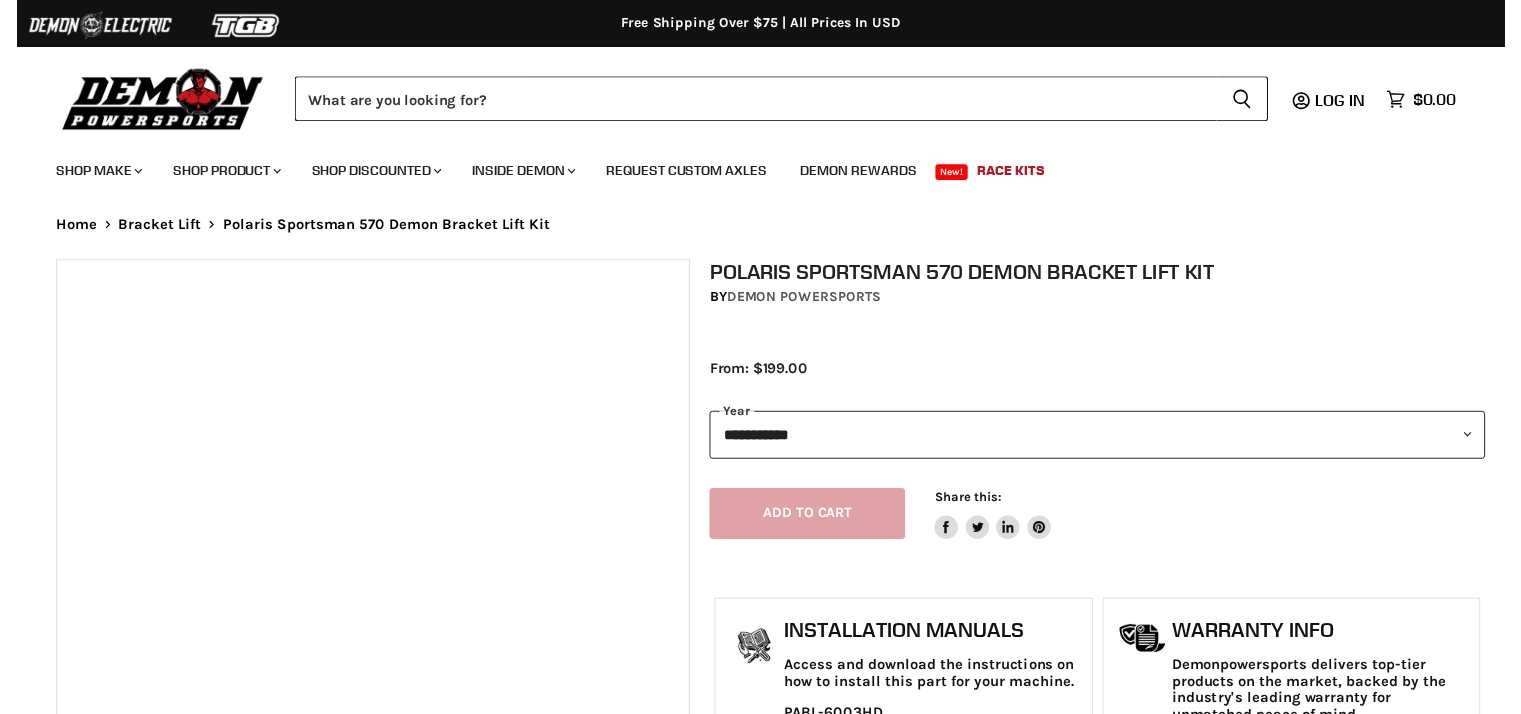 scroll, scrollTop: 0, scrollLeft: 0, axis: both 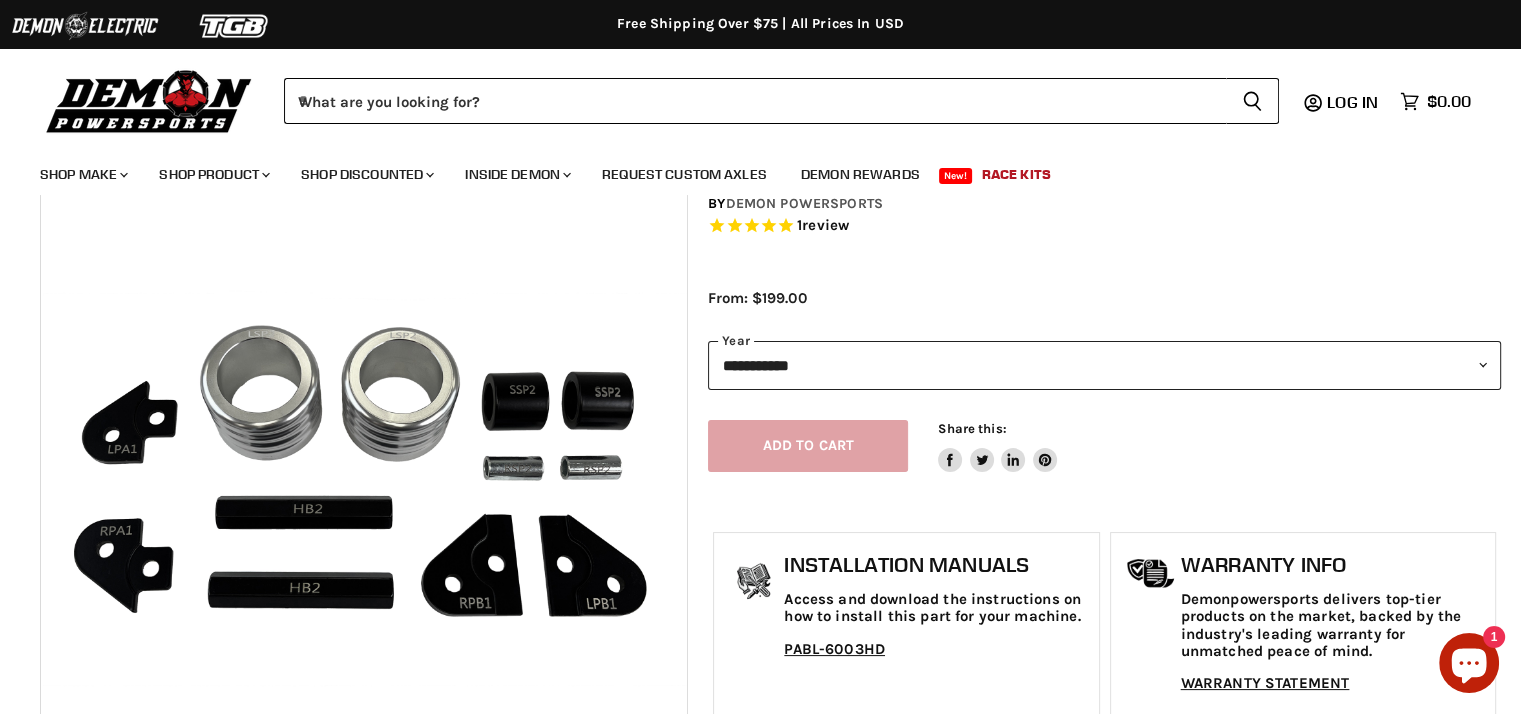 select on "******" 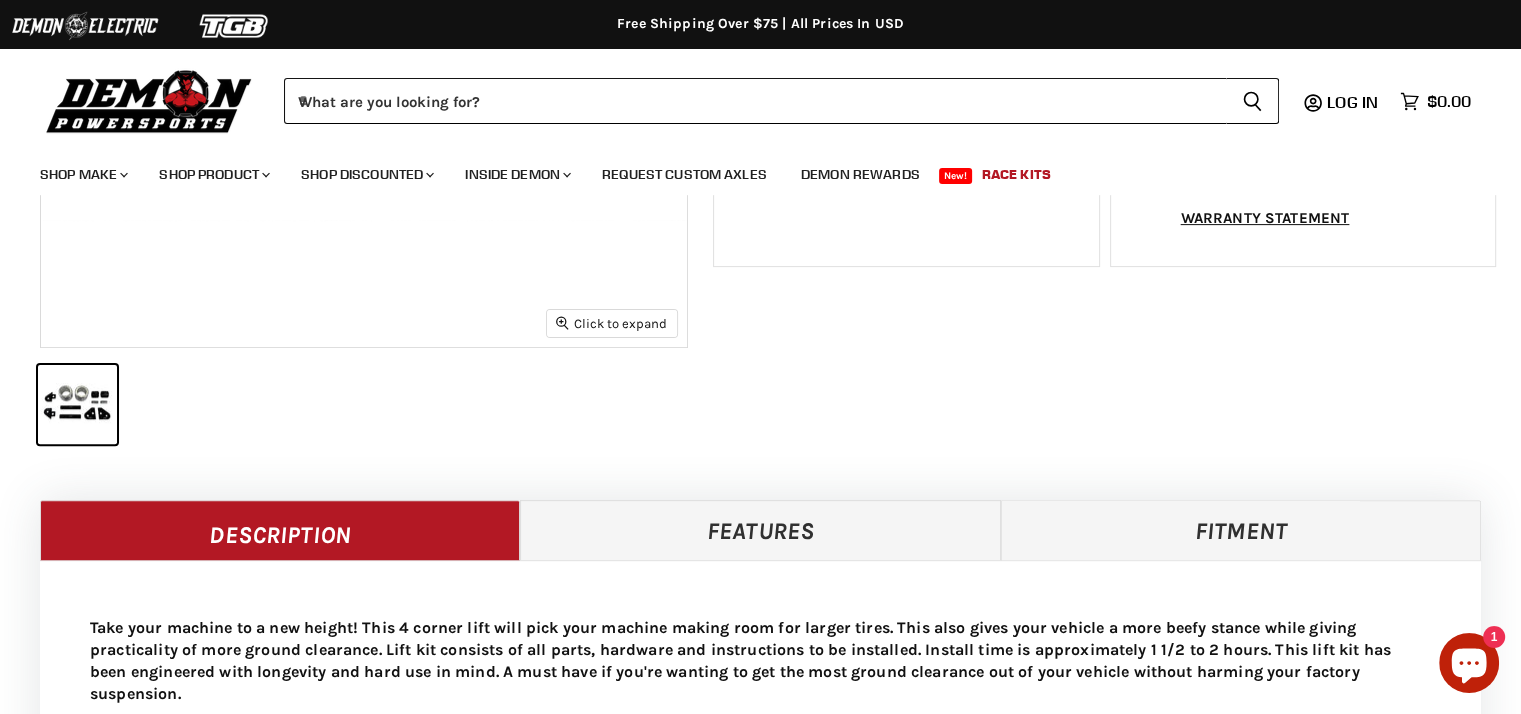 scroll, scrollTop: 600, scrollLeft: 0, axis: vertical 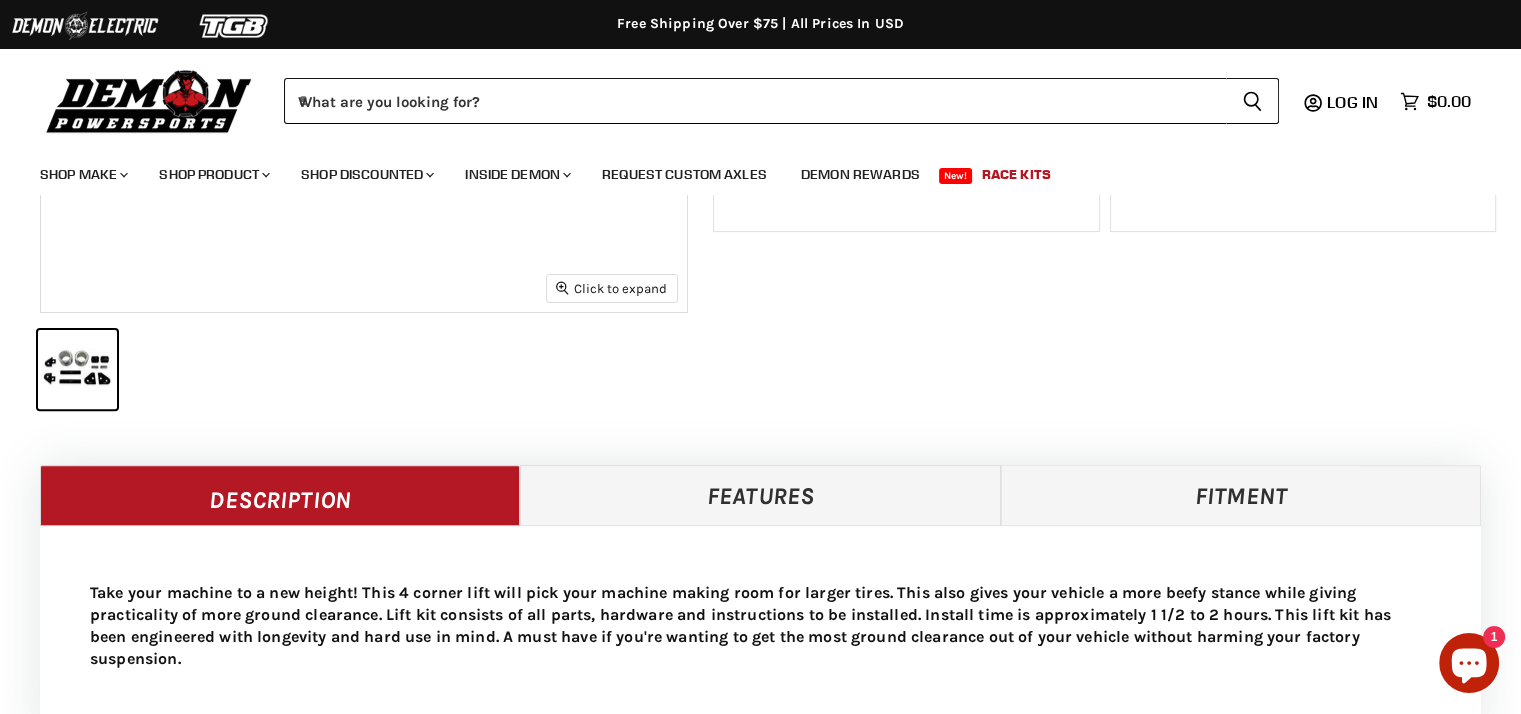click on "Fitment" at bounding box center (1241, 495) 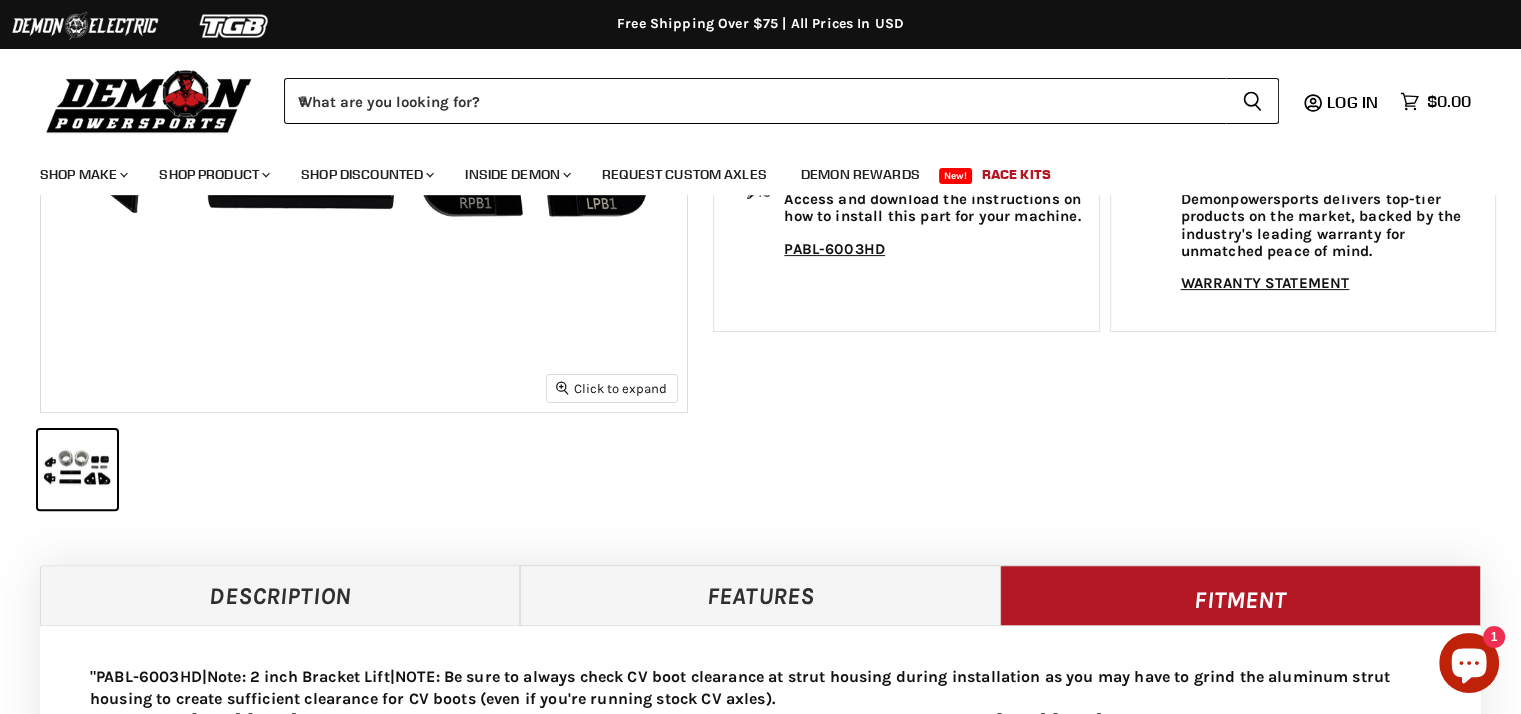 scroll, scrollTop: 500, scrollLeft: 0, axis: vertical 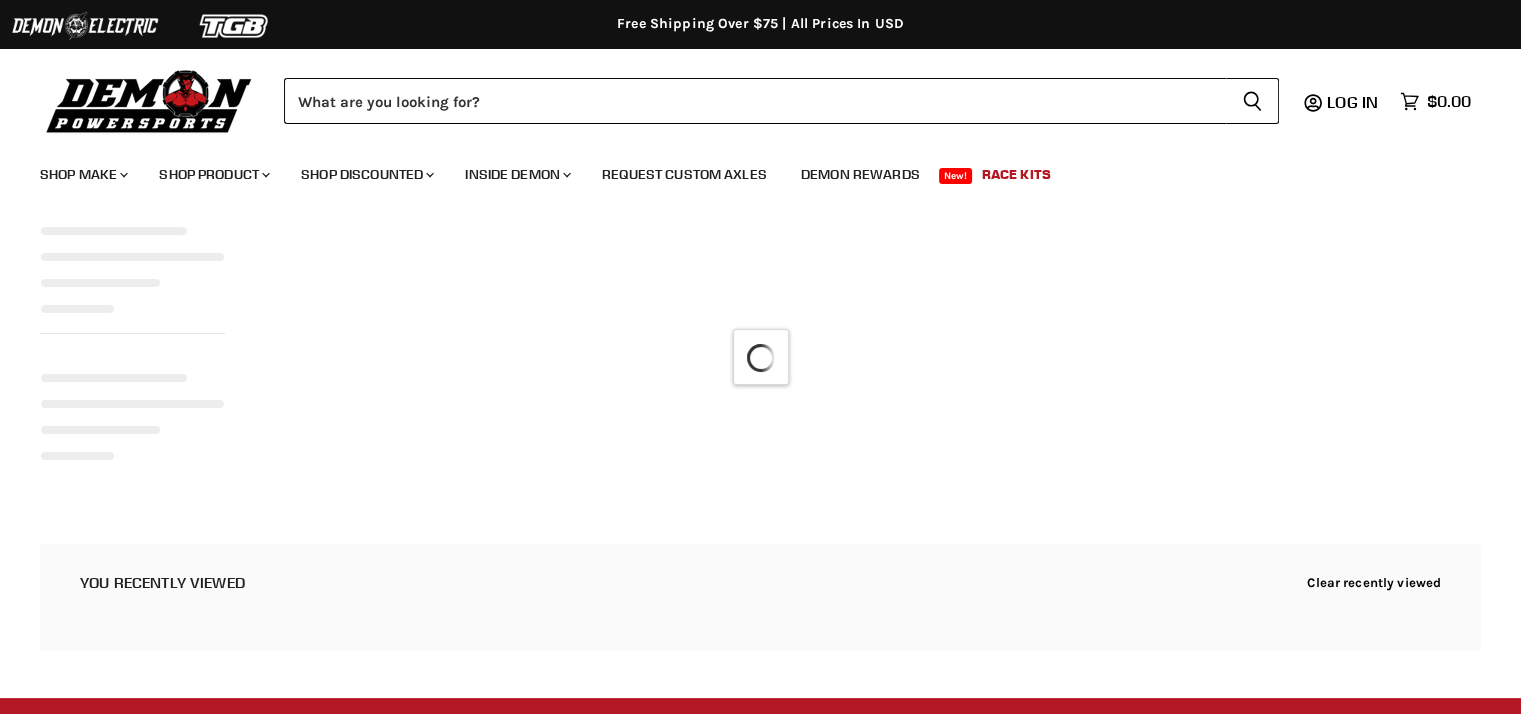 select on "**********" 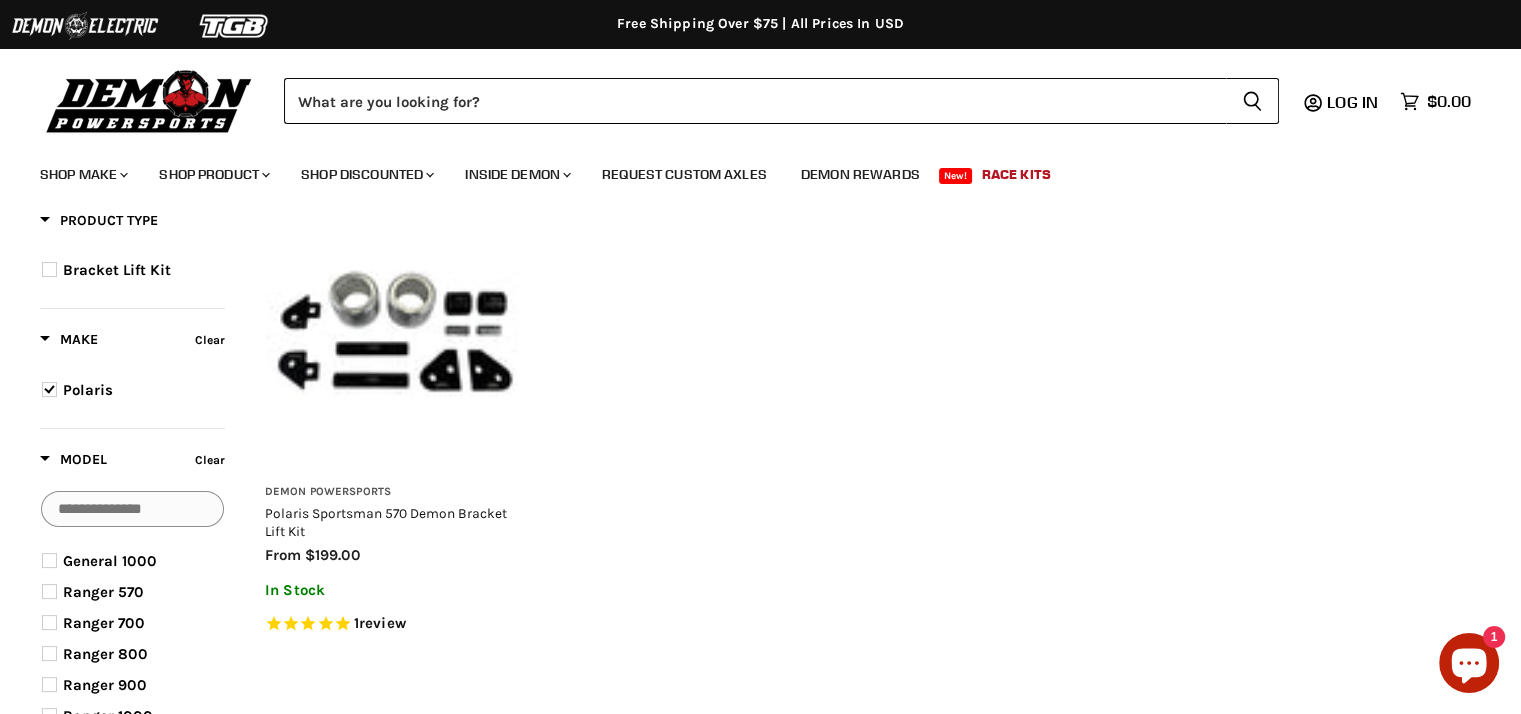 scroll, scrollTop: 217, scrollLeft: 0, axis: vertical 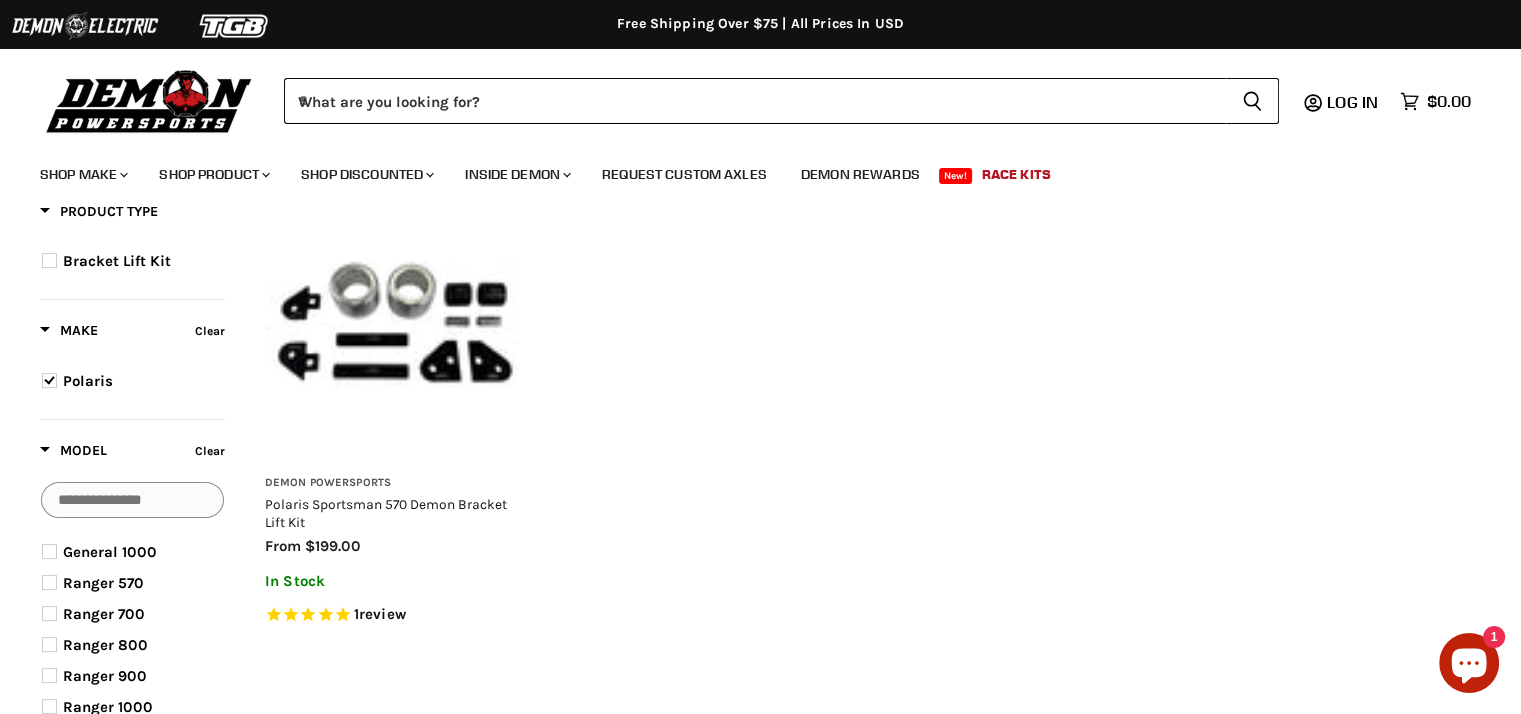 click on "Menu icon
Translation missing: en.general.icons.icon_search_close icon
Menu
What are you looking for?
Cancel
Search icon" at bounding box center [760, 95] 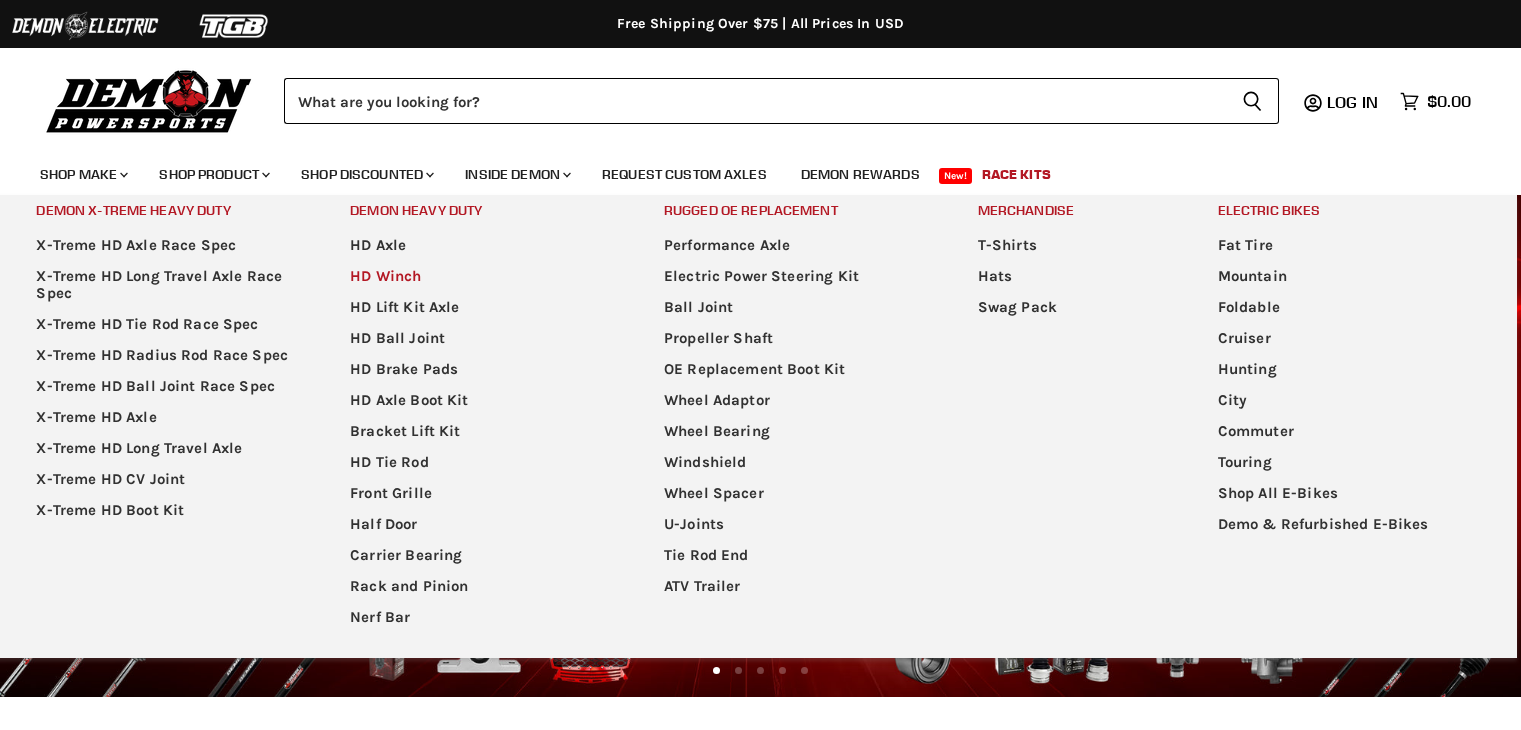scroll, scrollTop: 0, scrollLeft: 0, axis: both 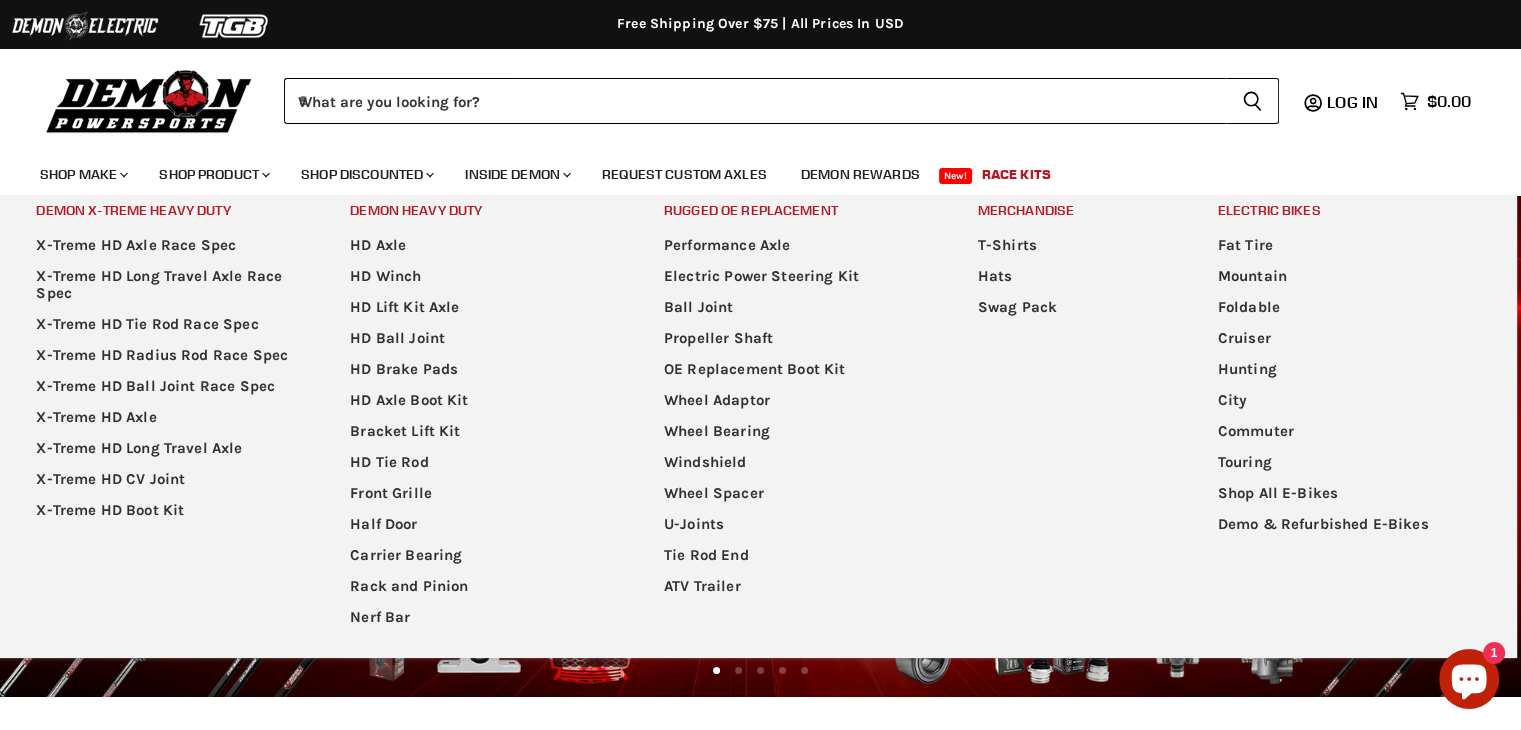 click on "Shop Make
Chevron down icon
Polaris Parts
Chevron down icon
Polaris RZR Parts
Polaris Ranger Parts
Polaris General Parts" at bounding box center (745, 170) 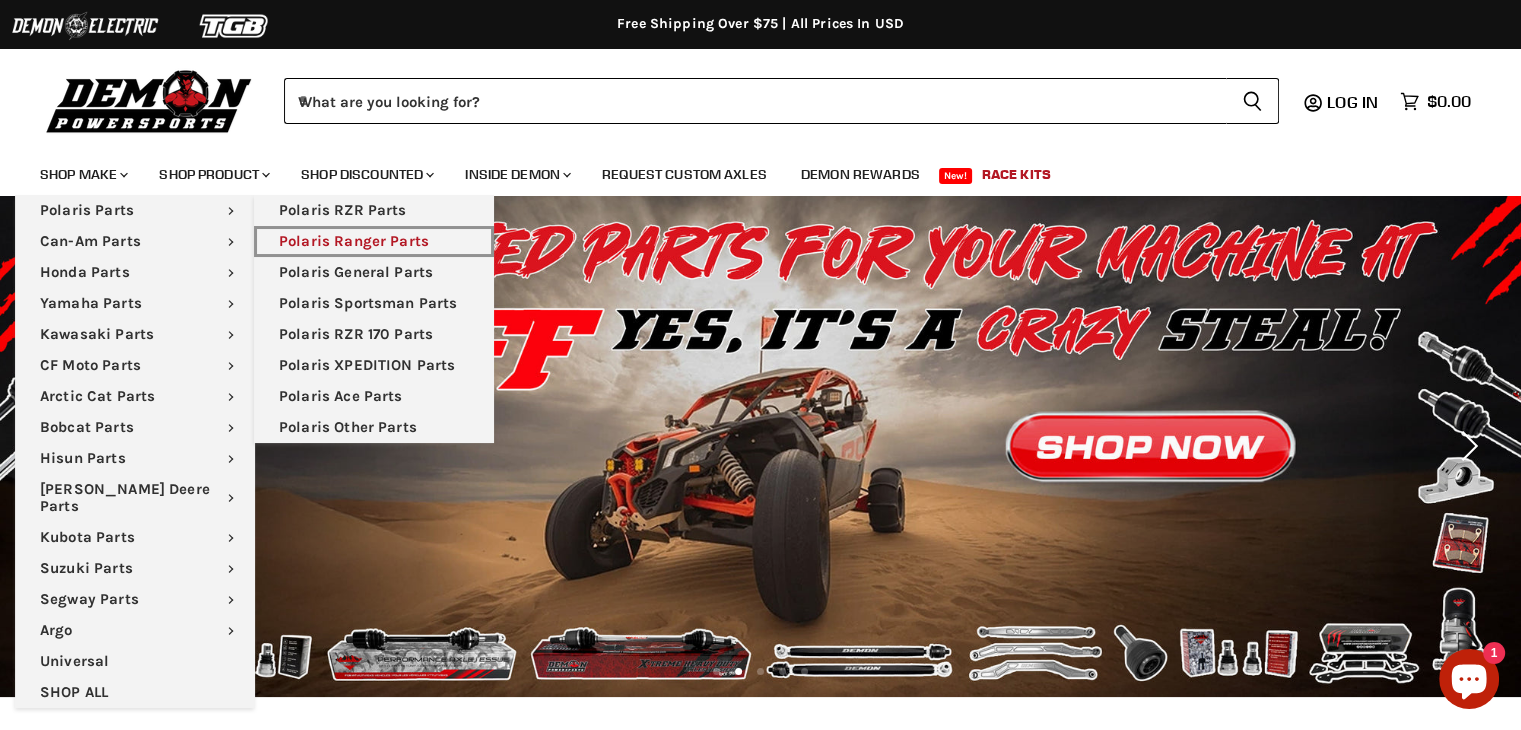 click on "Polaris Ranger Parts" at bounding box center [374, 241] 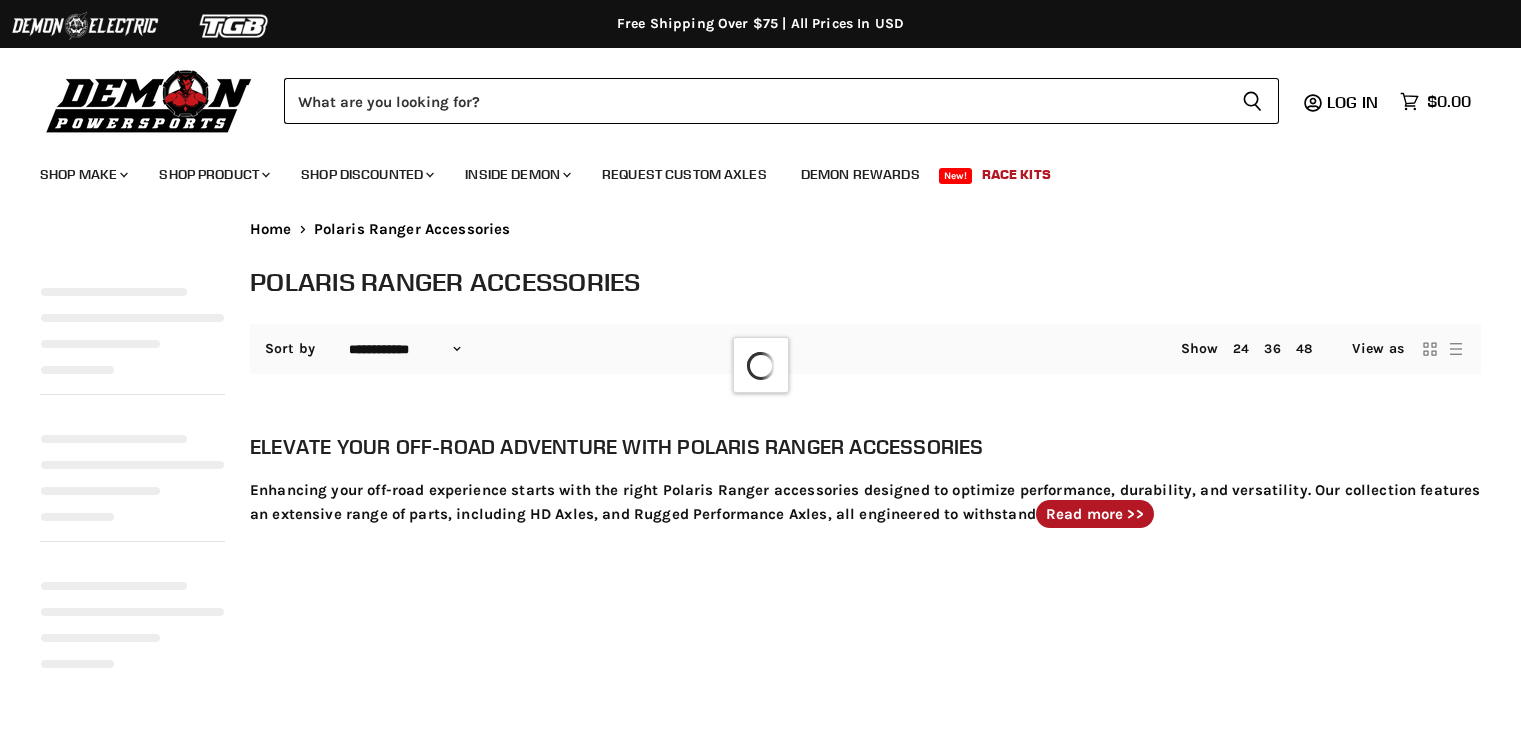 select on "**********" 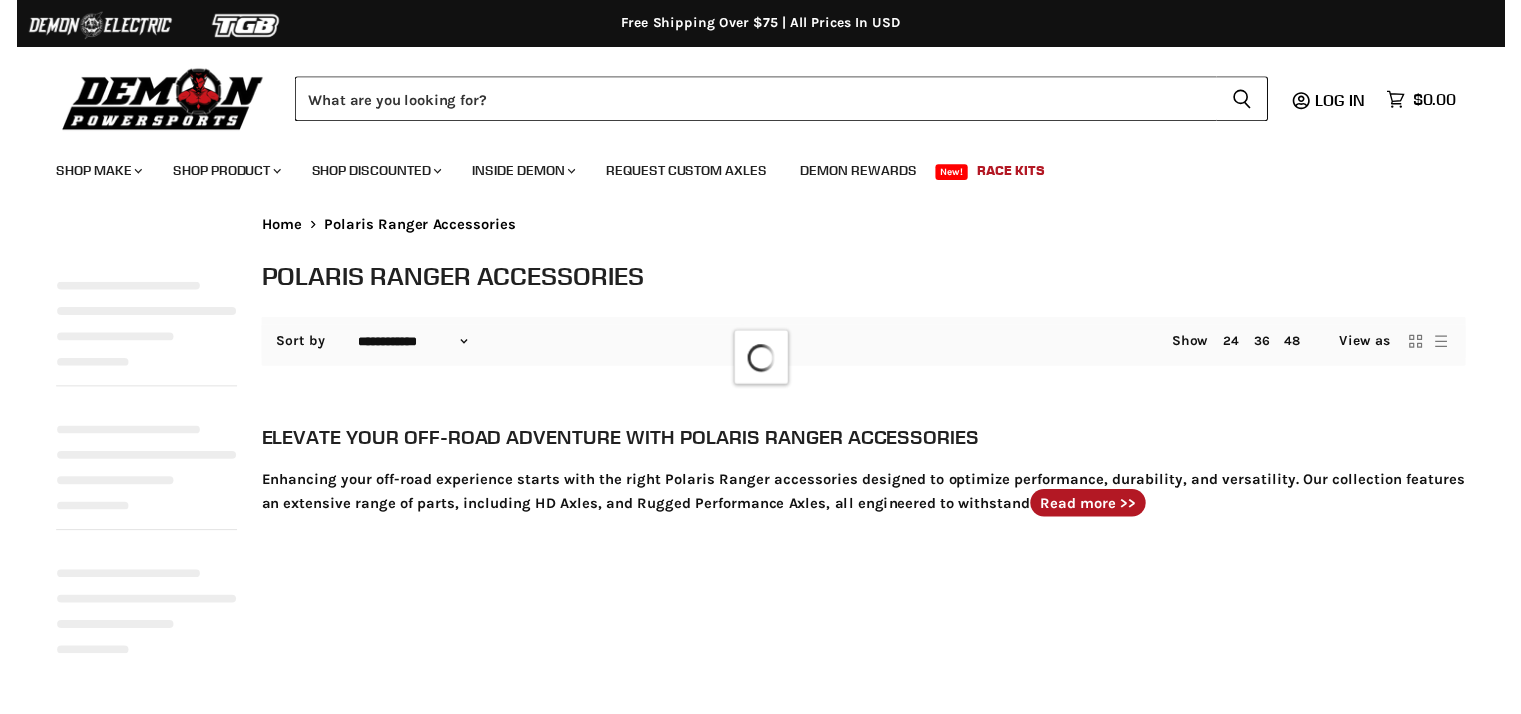scroll, scrollTop: 0, scrollLeft: 0, axis: both 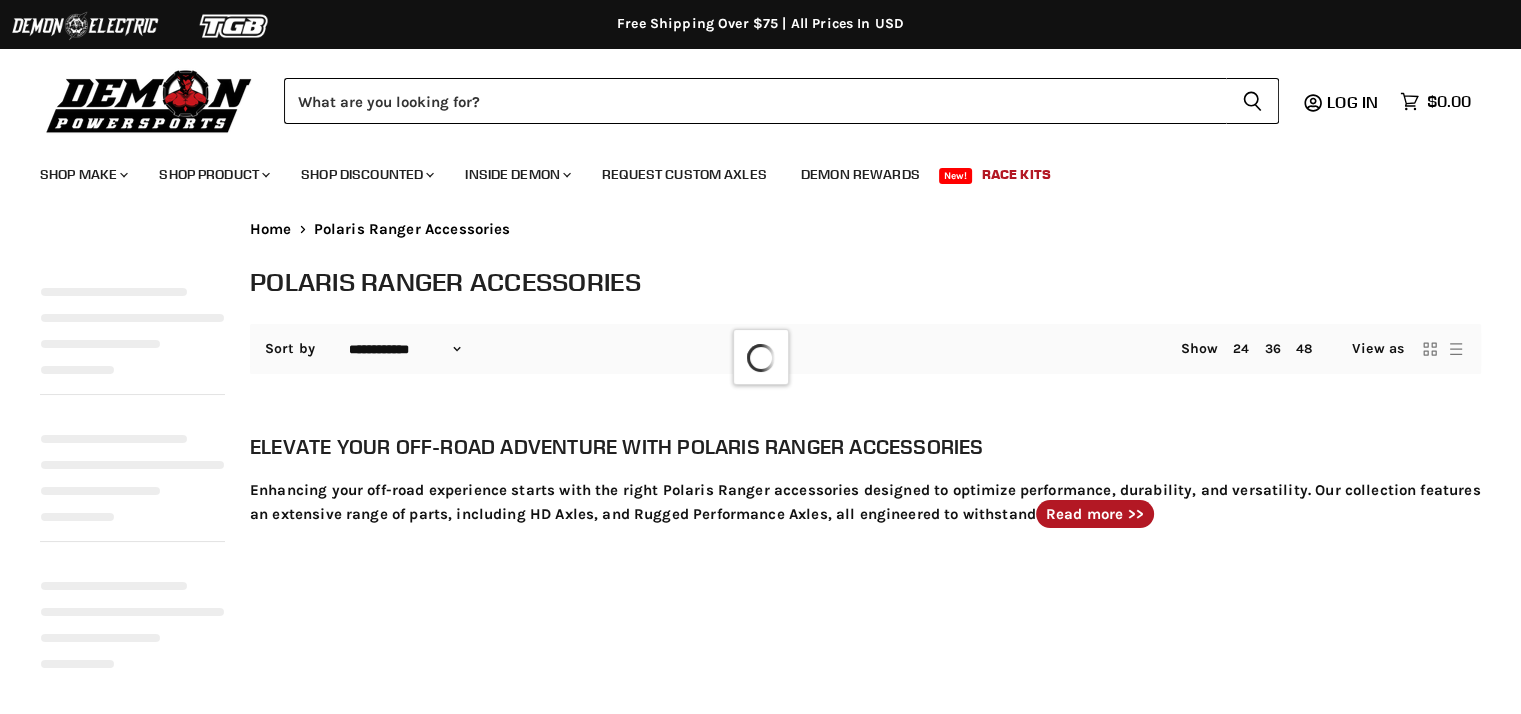 select on "**********" 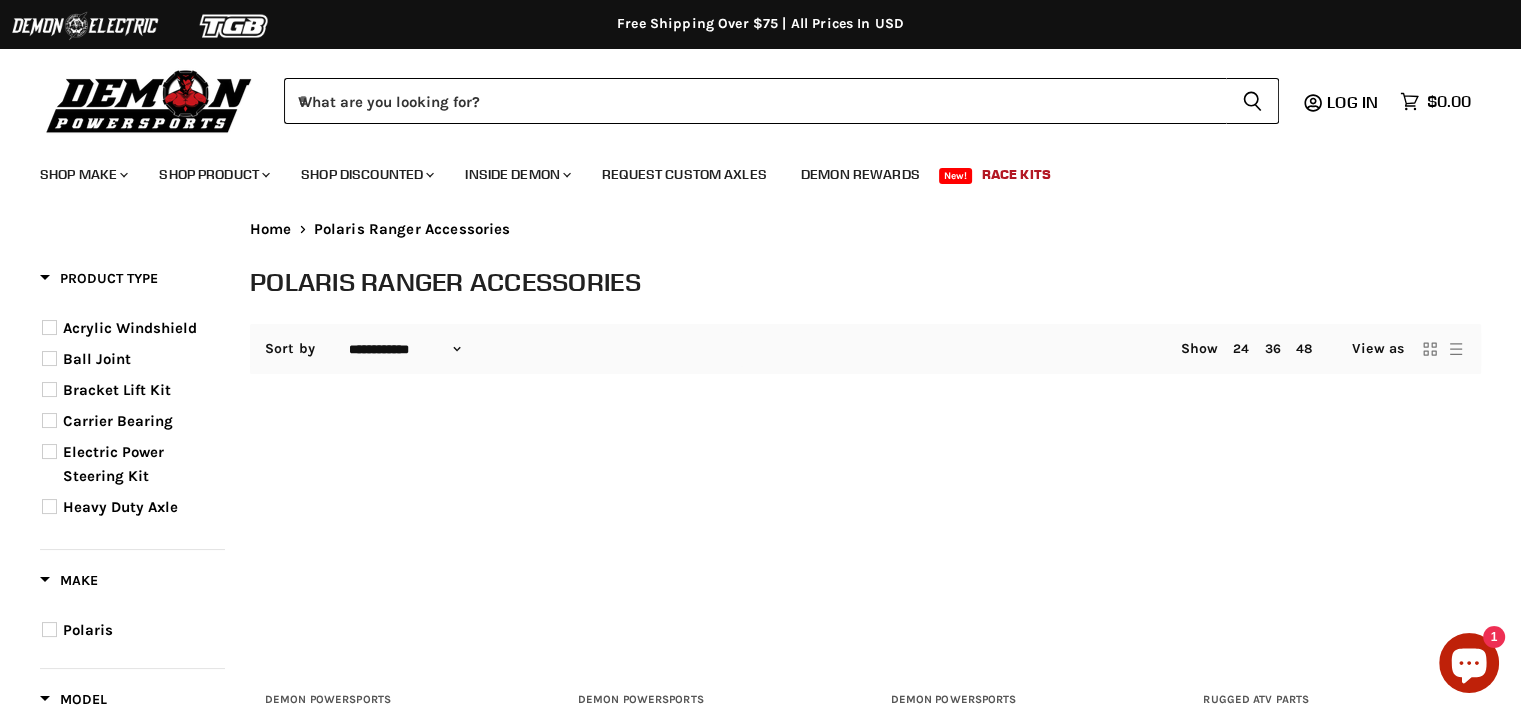 scroll, scrollTop: 0, scrollLeft: 0, axis: both 